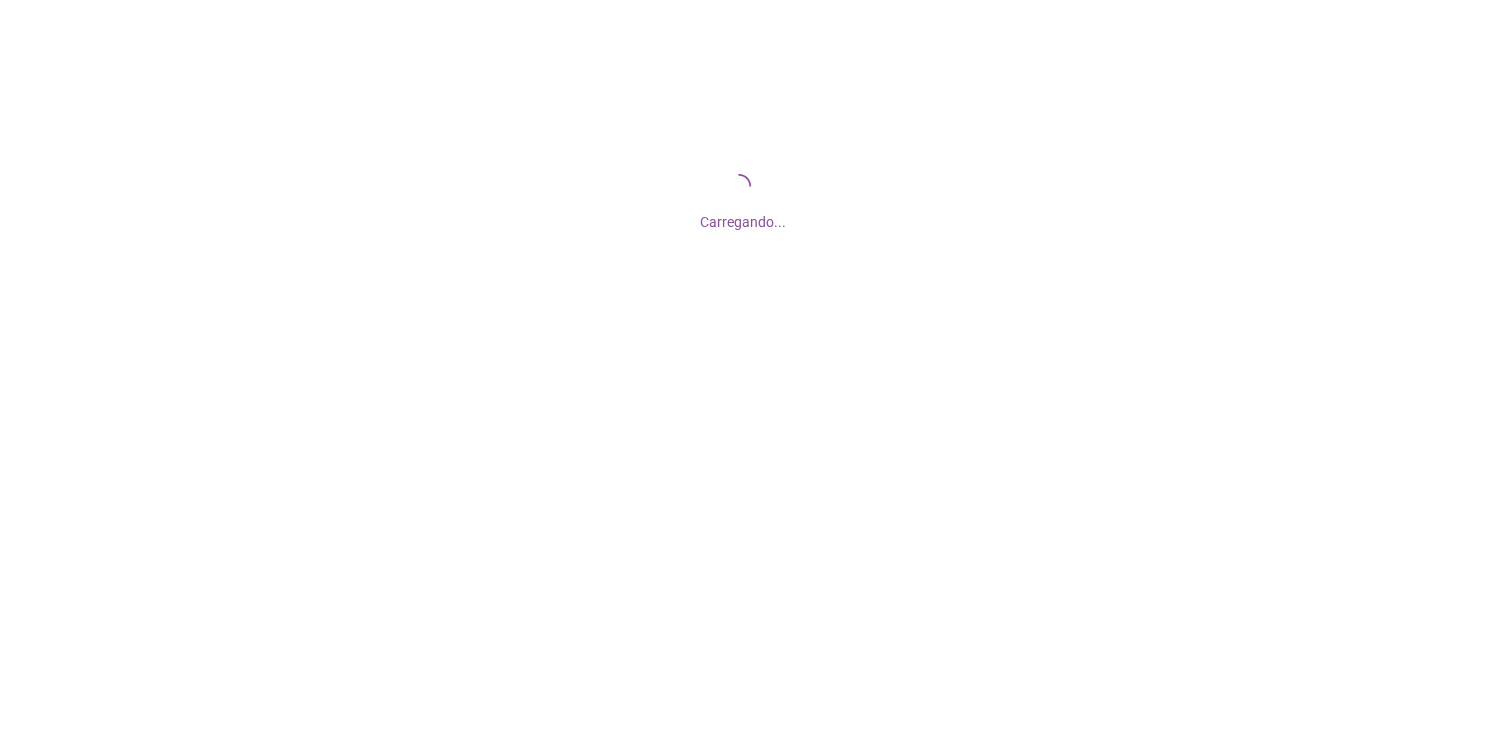 scroll, scrollTop: 0, scrollLeft: 0, axis: both 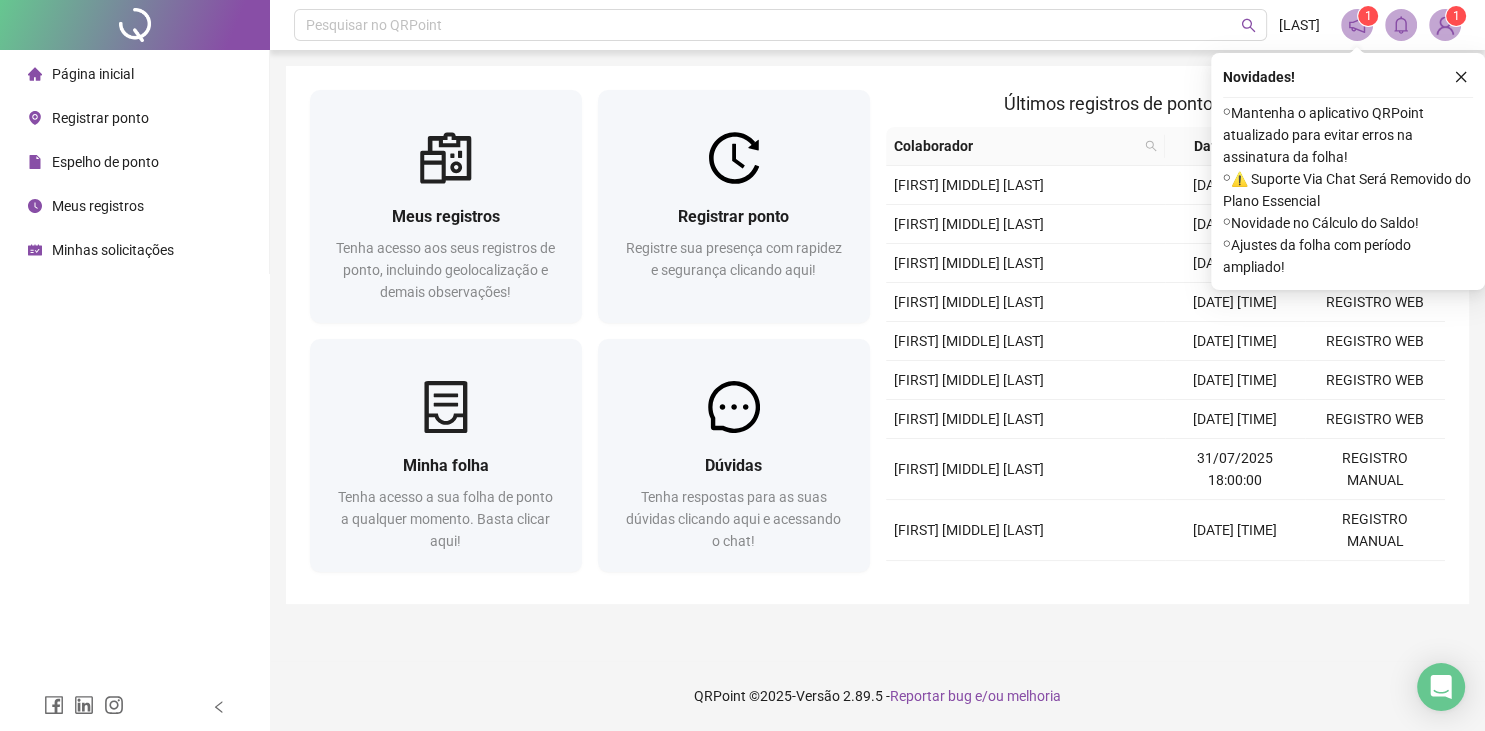click on "Espelho de ponto" at bounding box center [105, 162] 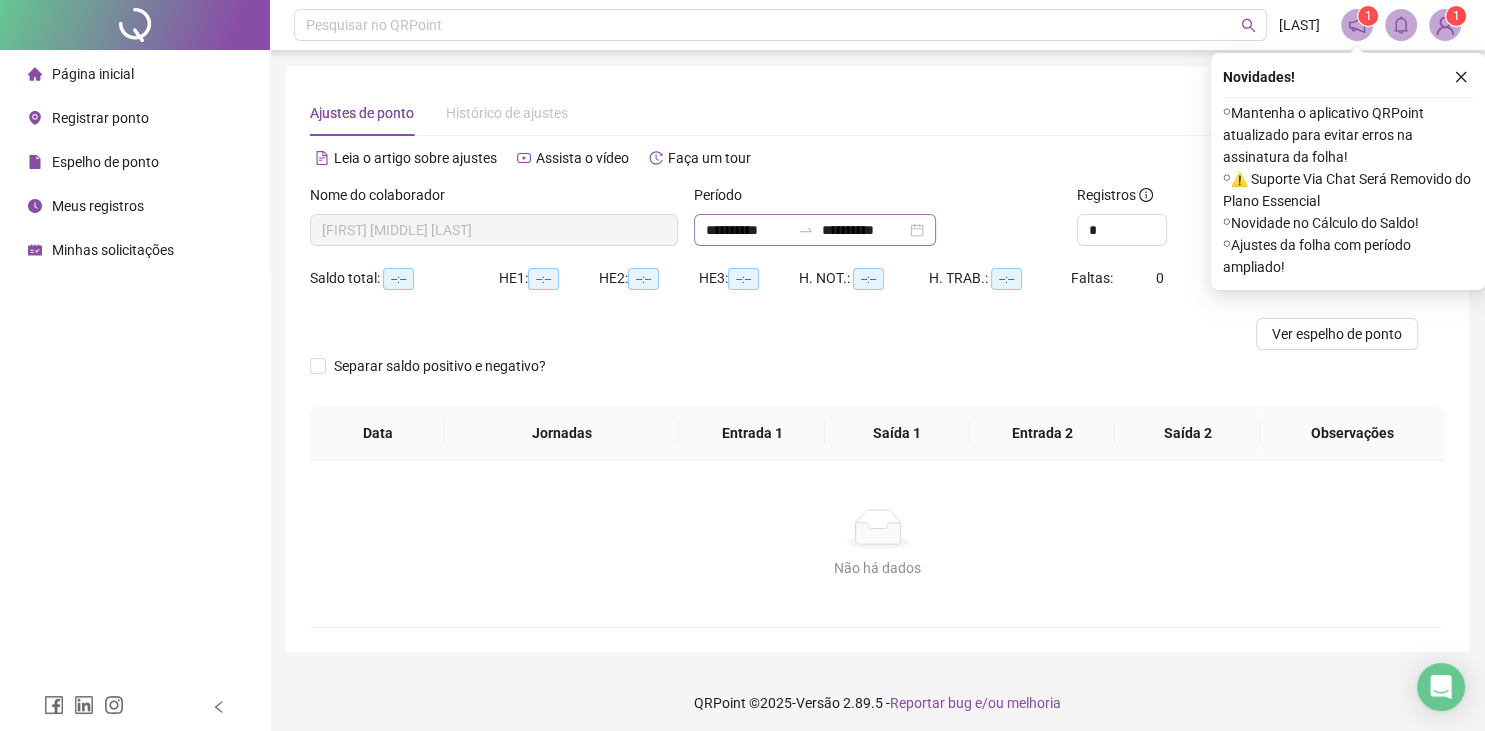 click on "**********" at bounding box center [815, 230] 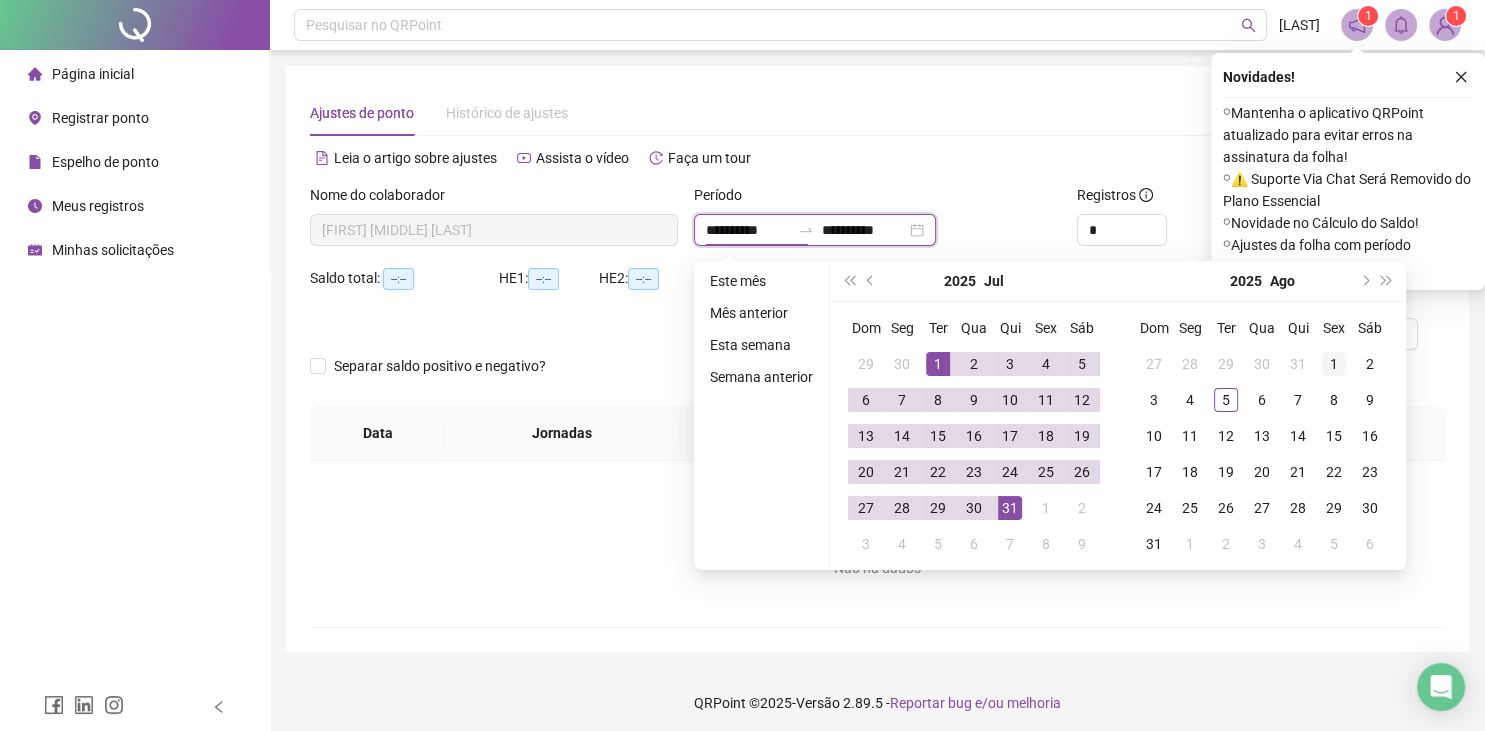 type on "**********" 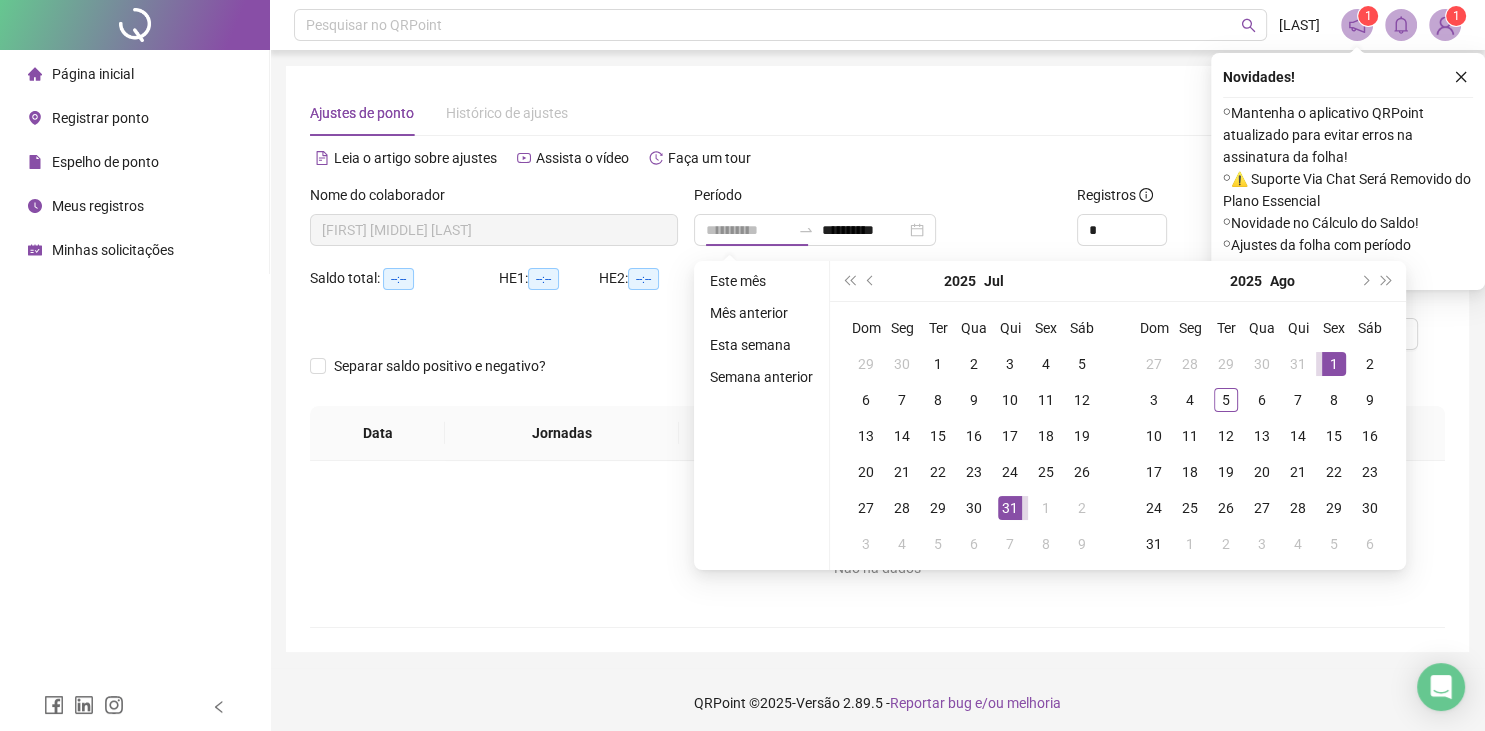 click on "1" at bounding box center (1334, 364) 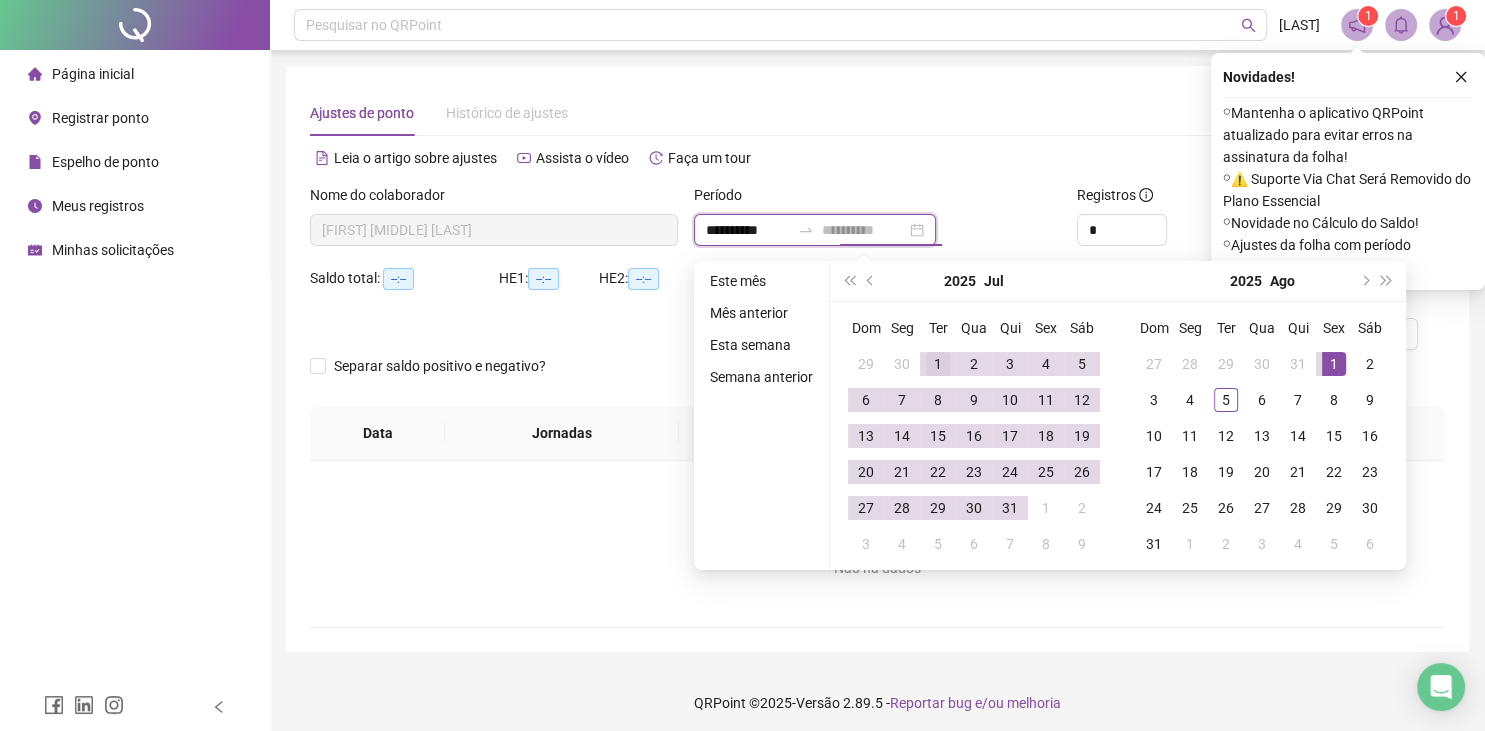type on "**********" 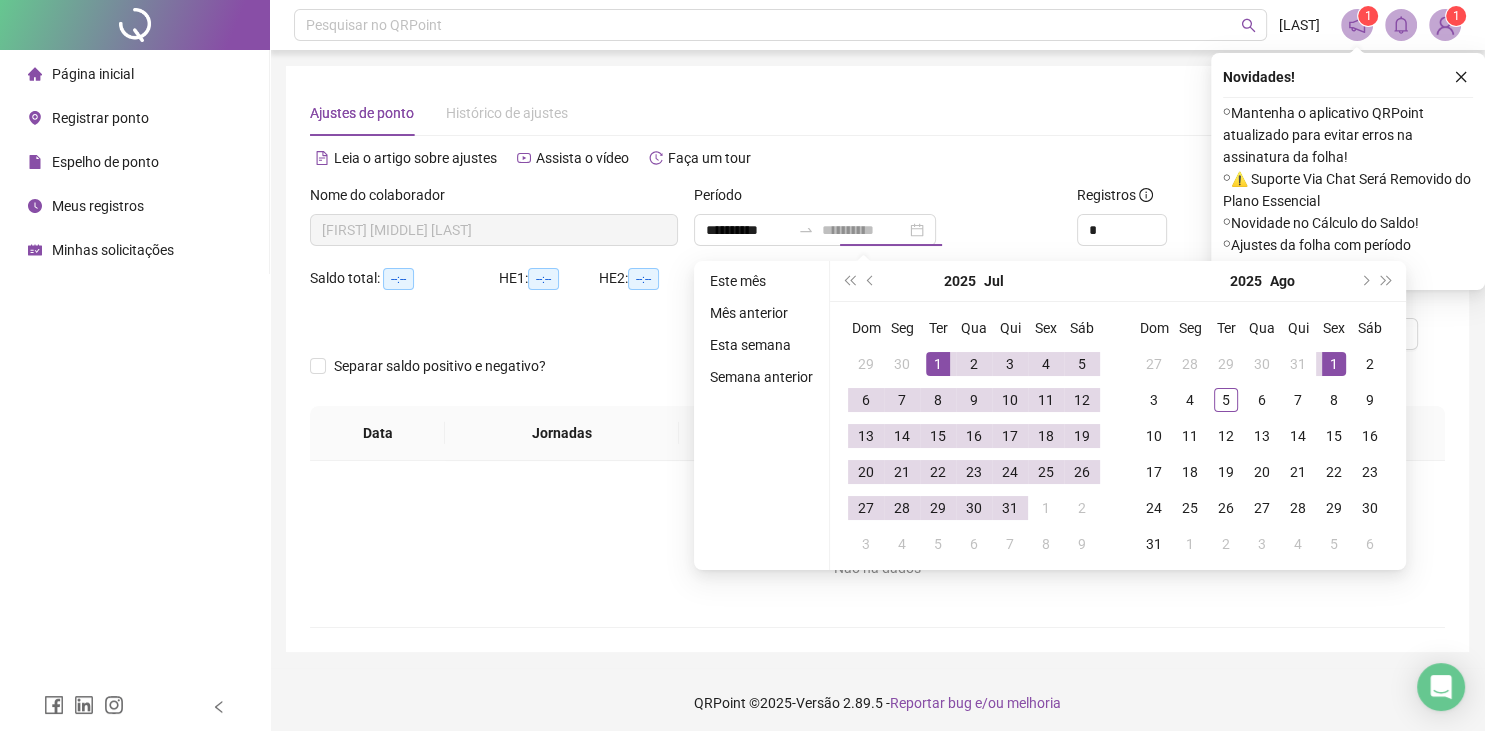 click on "1" at bounding box center [938, 364] 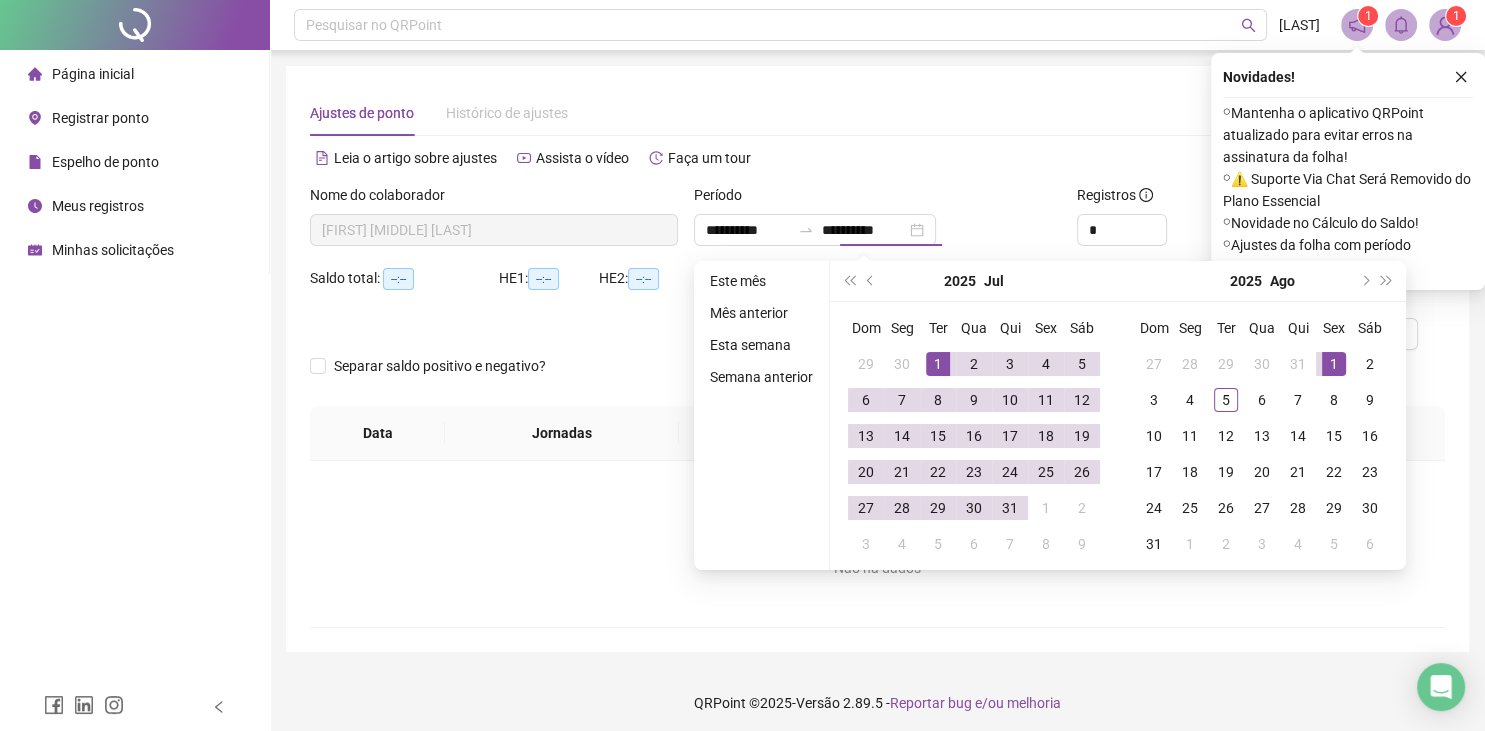 type on "**********" 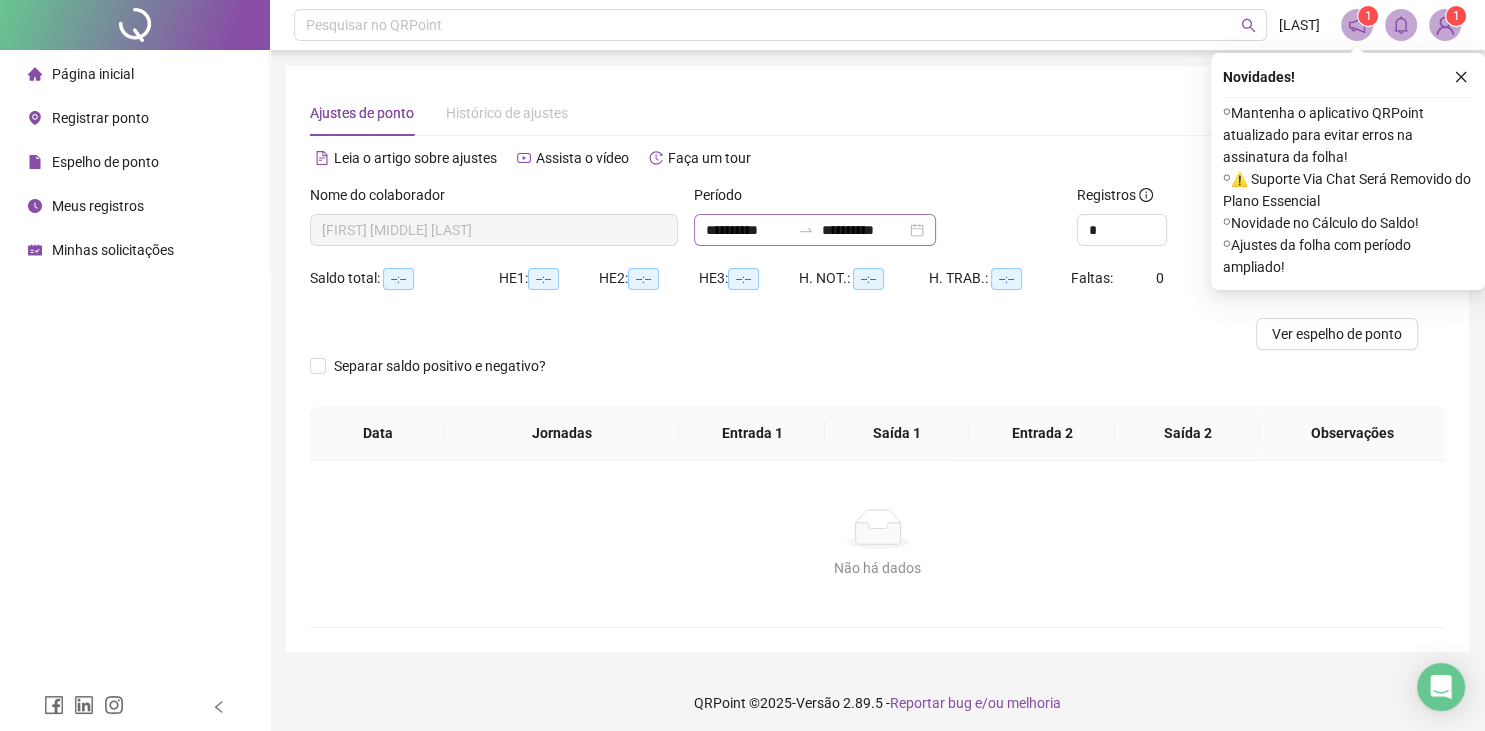 click on "**********" at bounding box center [815, 230] 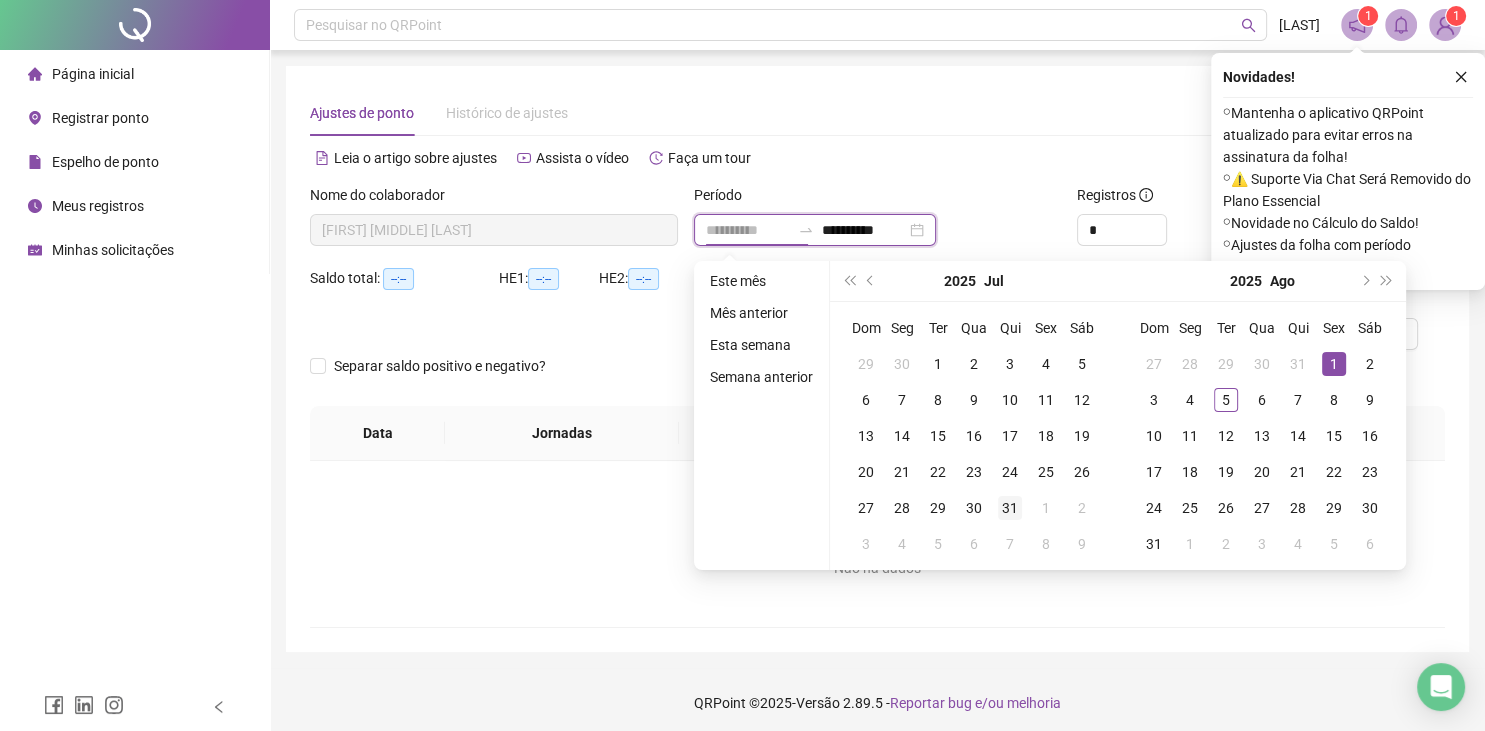type on "**********" 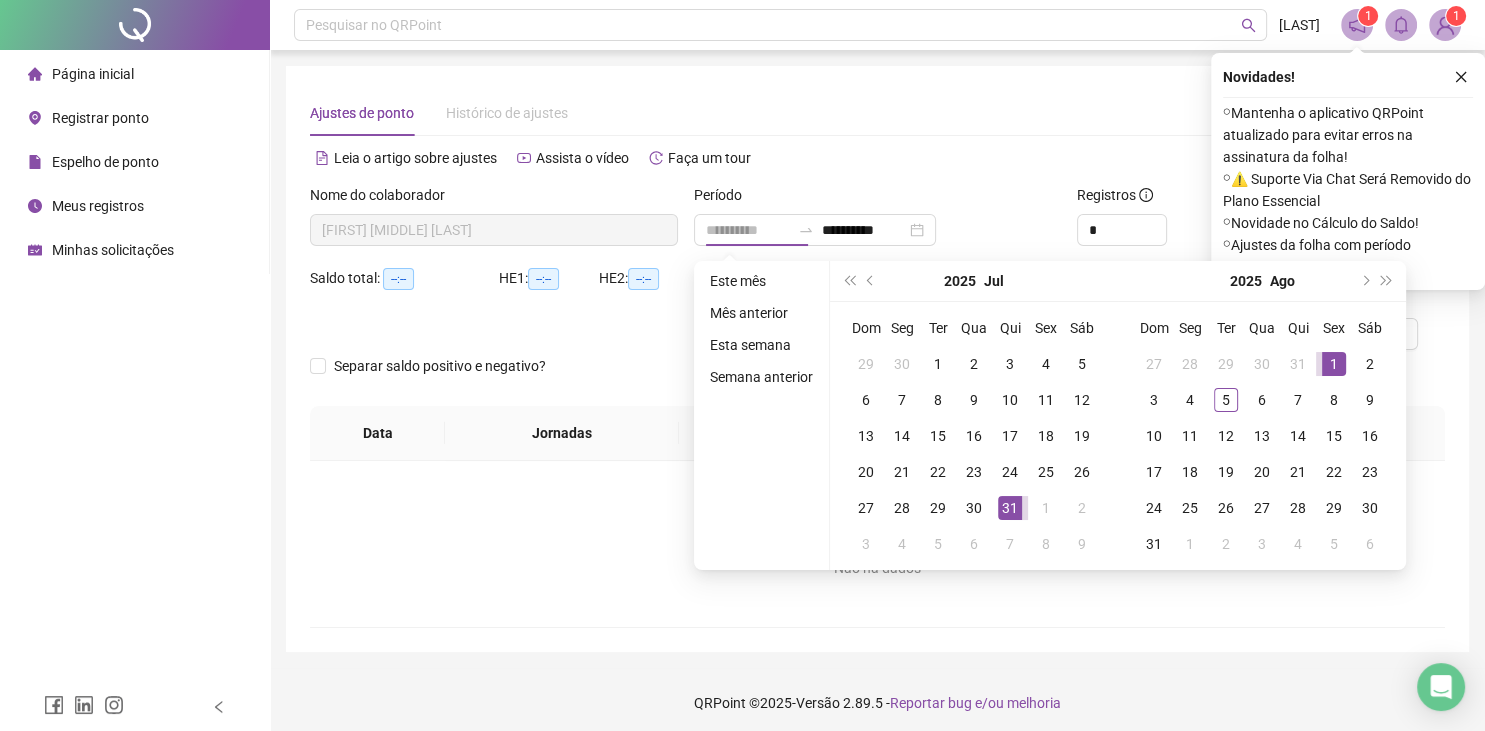 click on "31" at bounding box center (1010, 508) 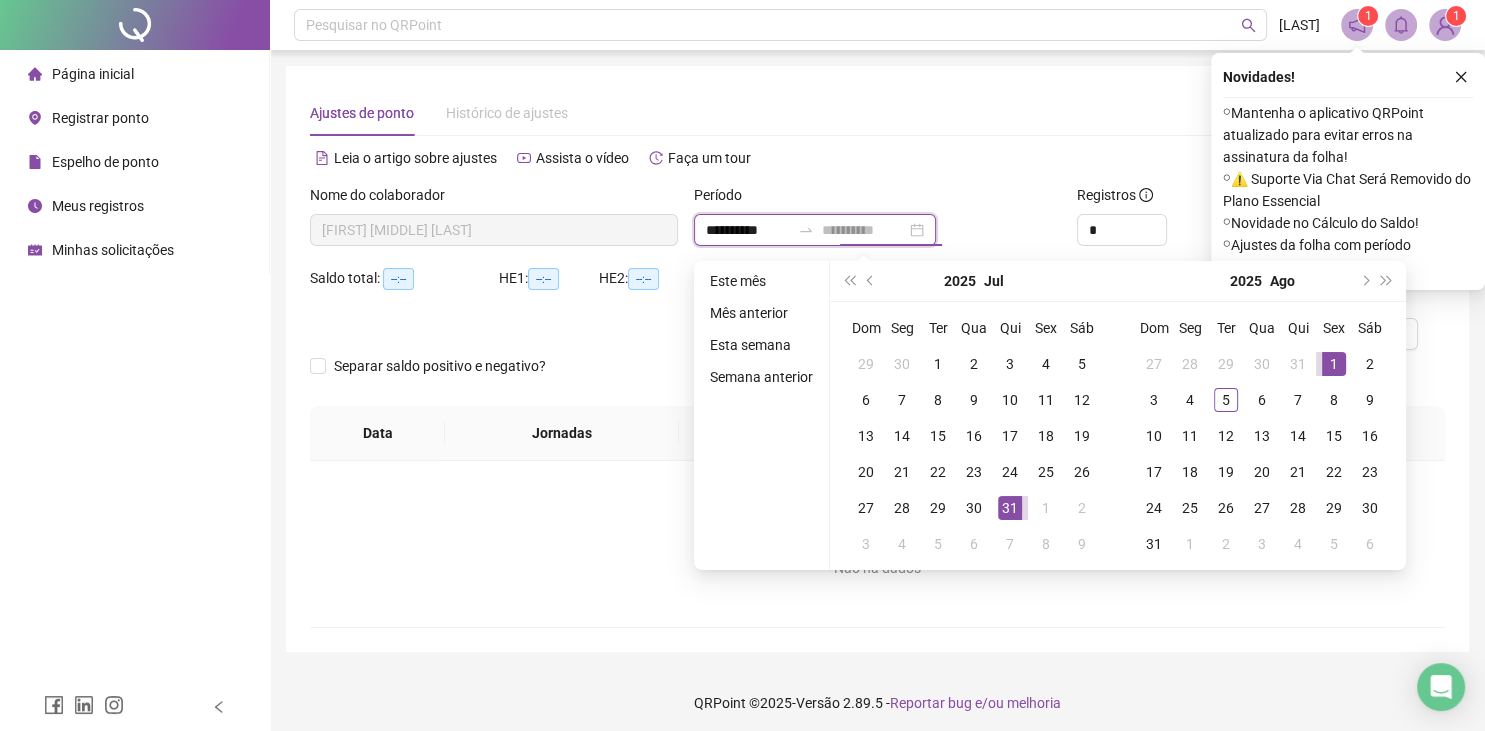 type on "**********" 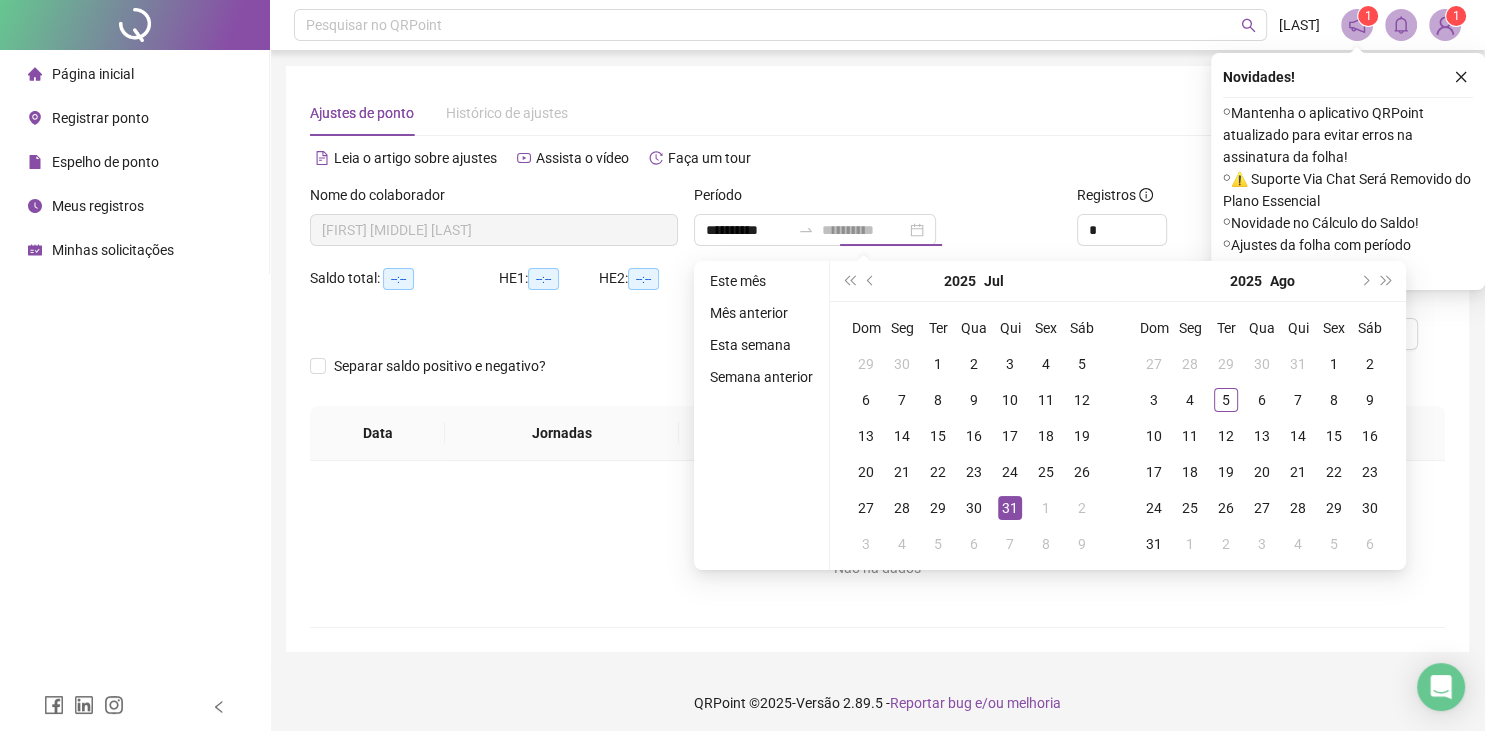 click on "31" at bounding box center [1010, 508] 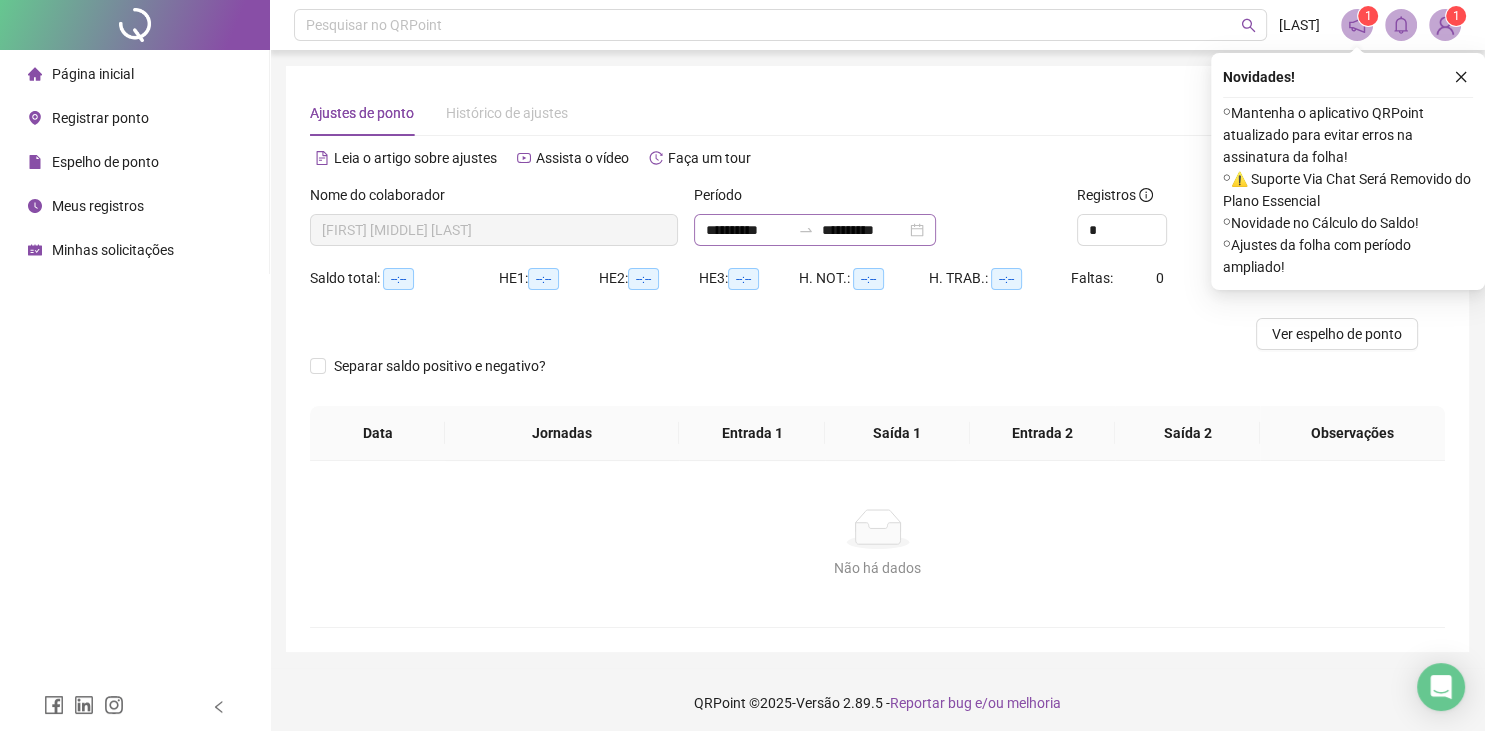 click on "**********" at bounding box center (815, 230) 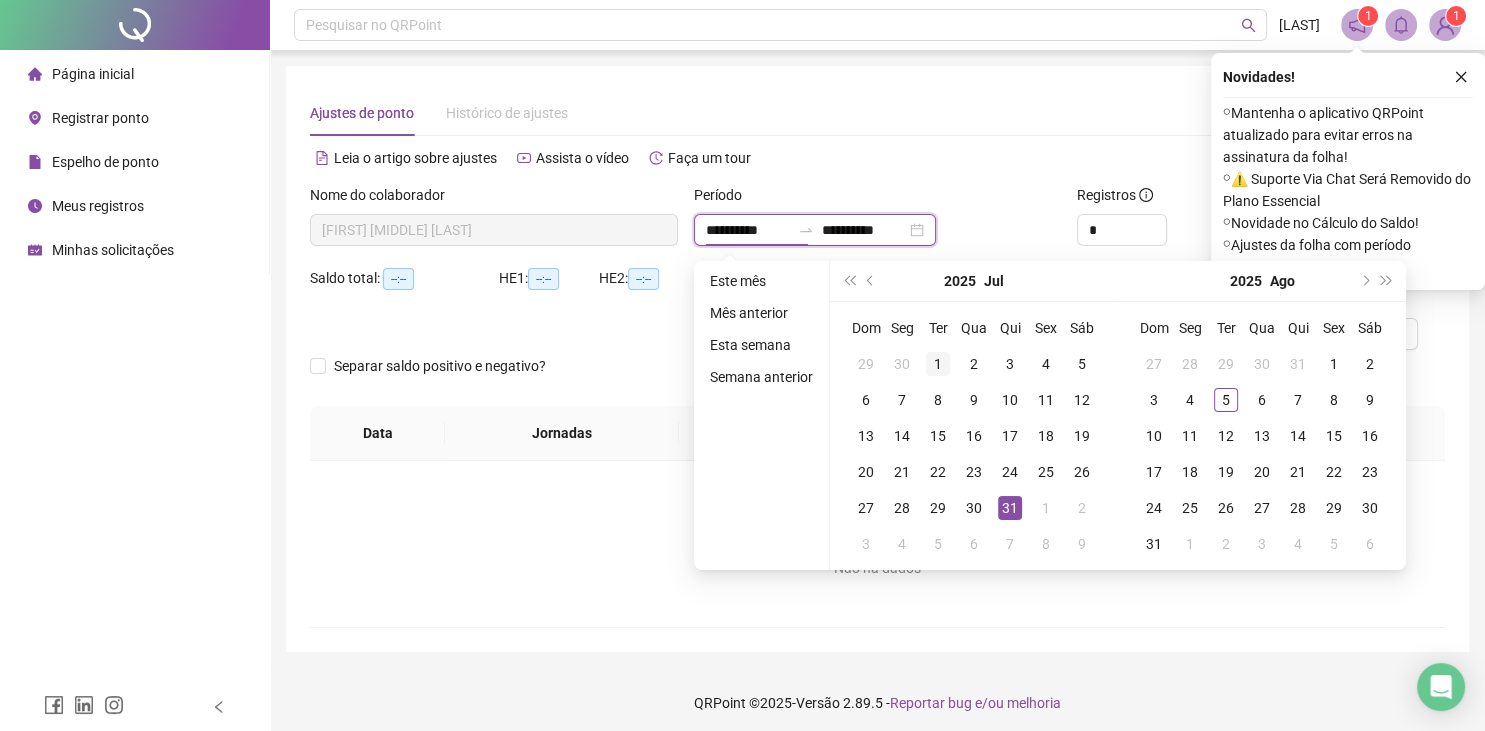 type on "**********" 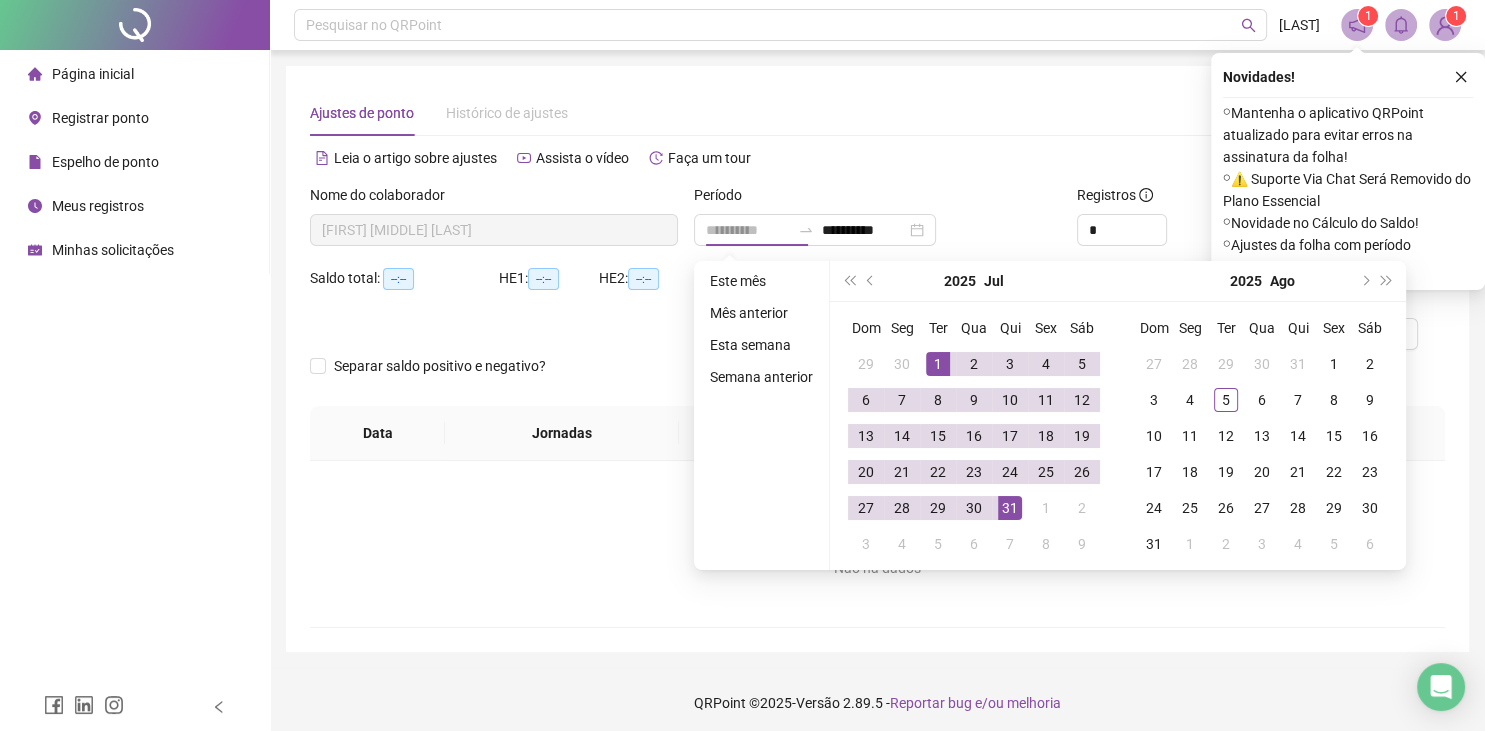 click on "1" at bounding box center [938, 364] 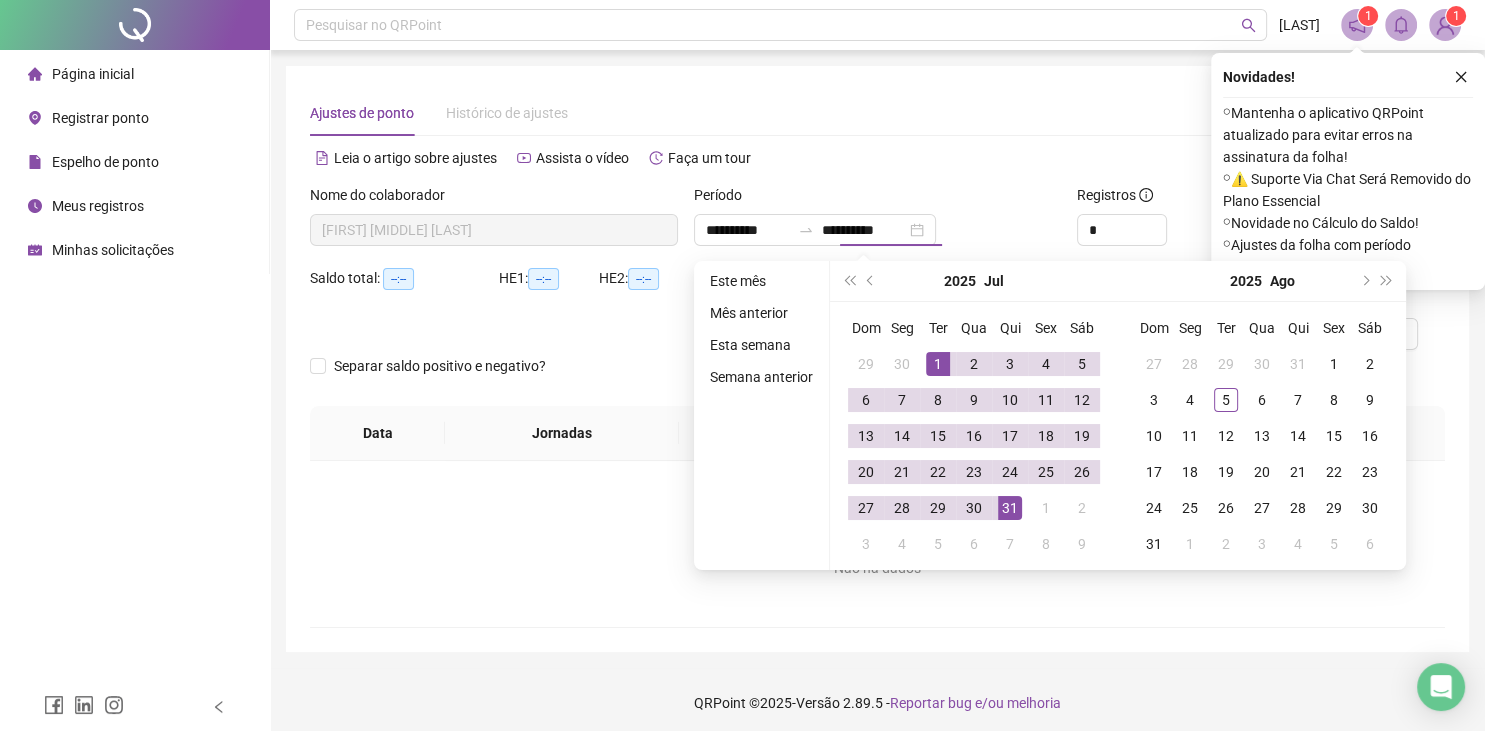click on "Alternar para versão lite" at bounding box center [1162, 158] 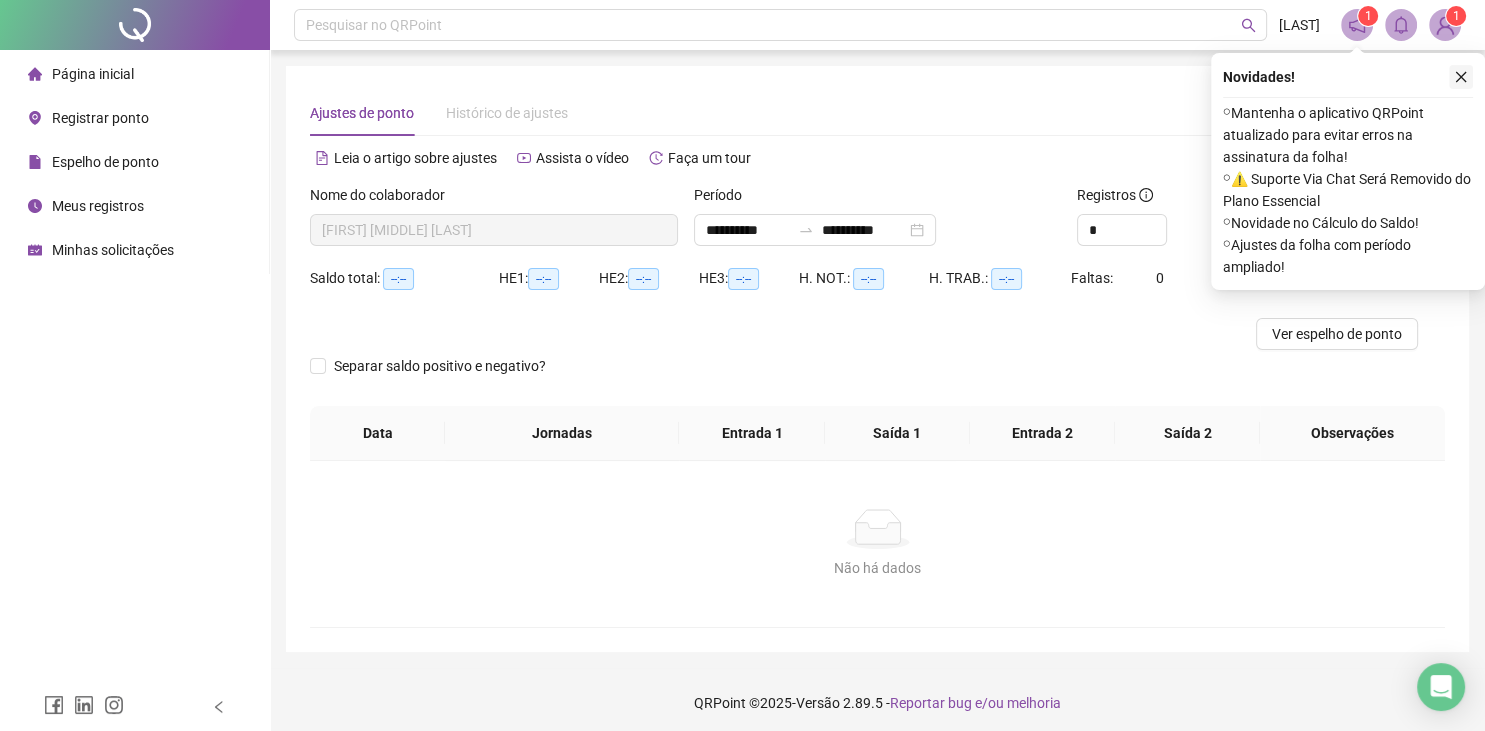click at bounding box center (1461, 77) 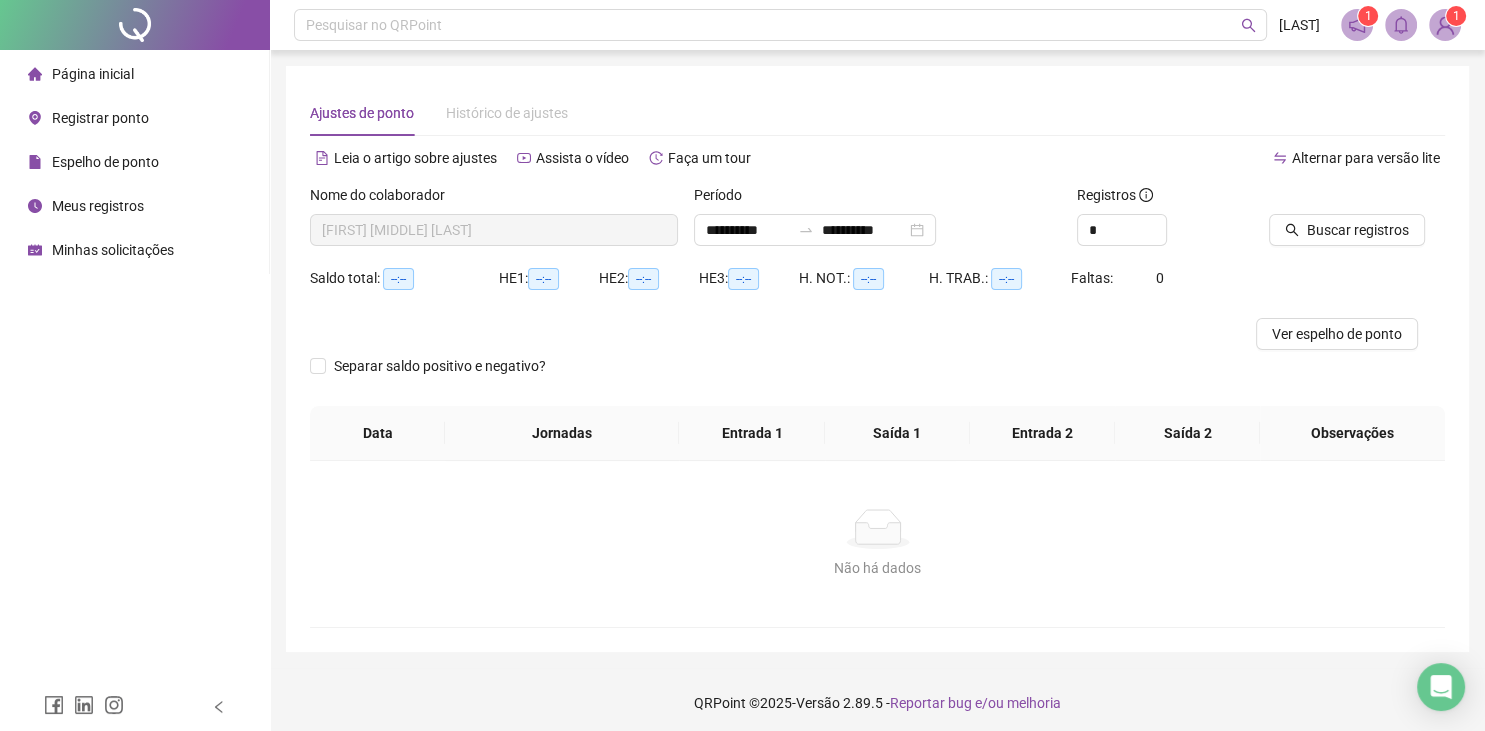 click on "Separar saldo positivo e negativo?" at bounding box center (877, 378) 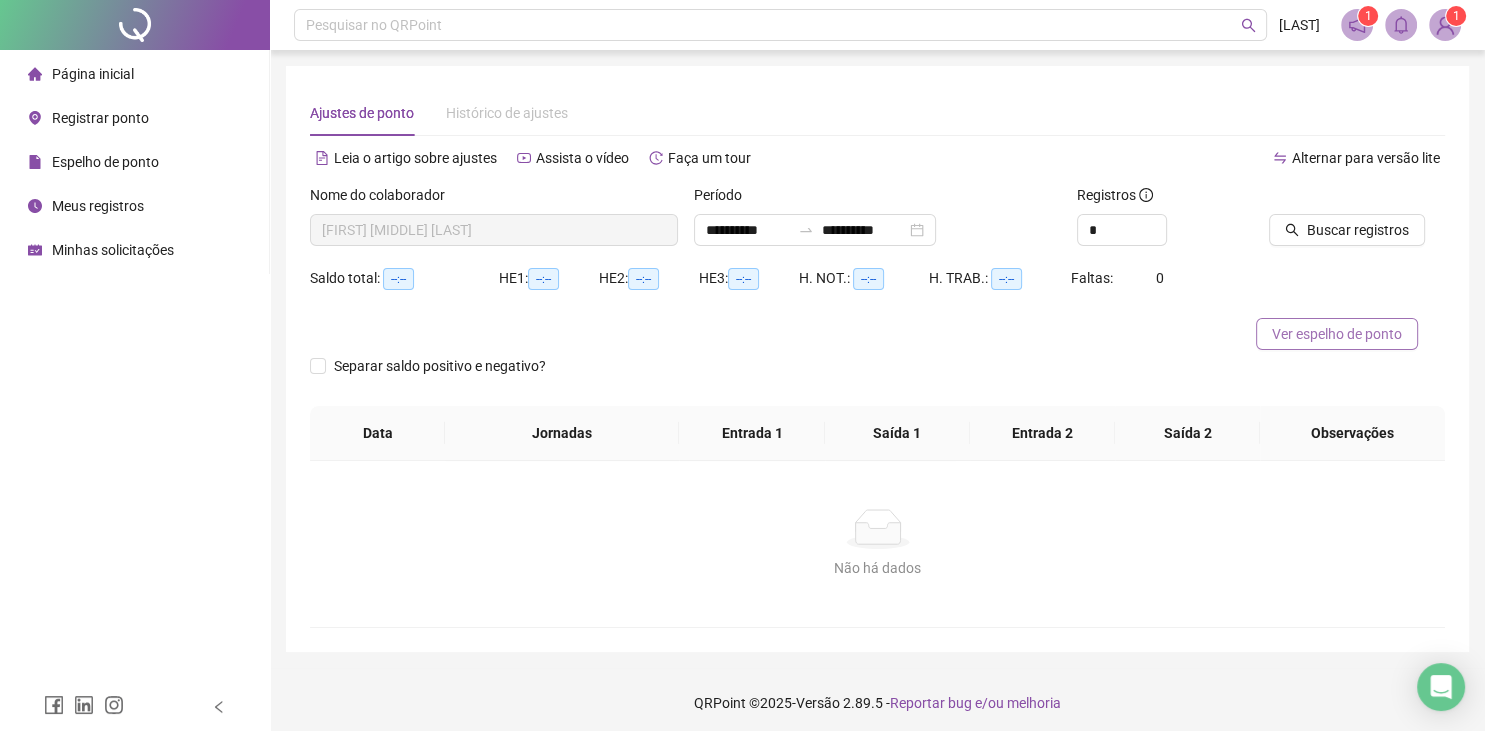 click on "Ver espelho de ponto" at bounding box center (1337, 334) 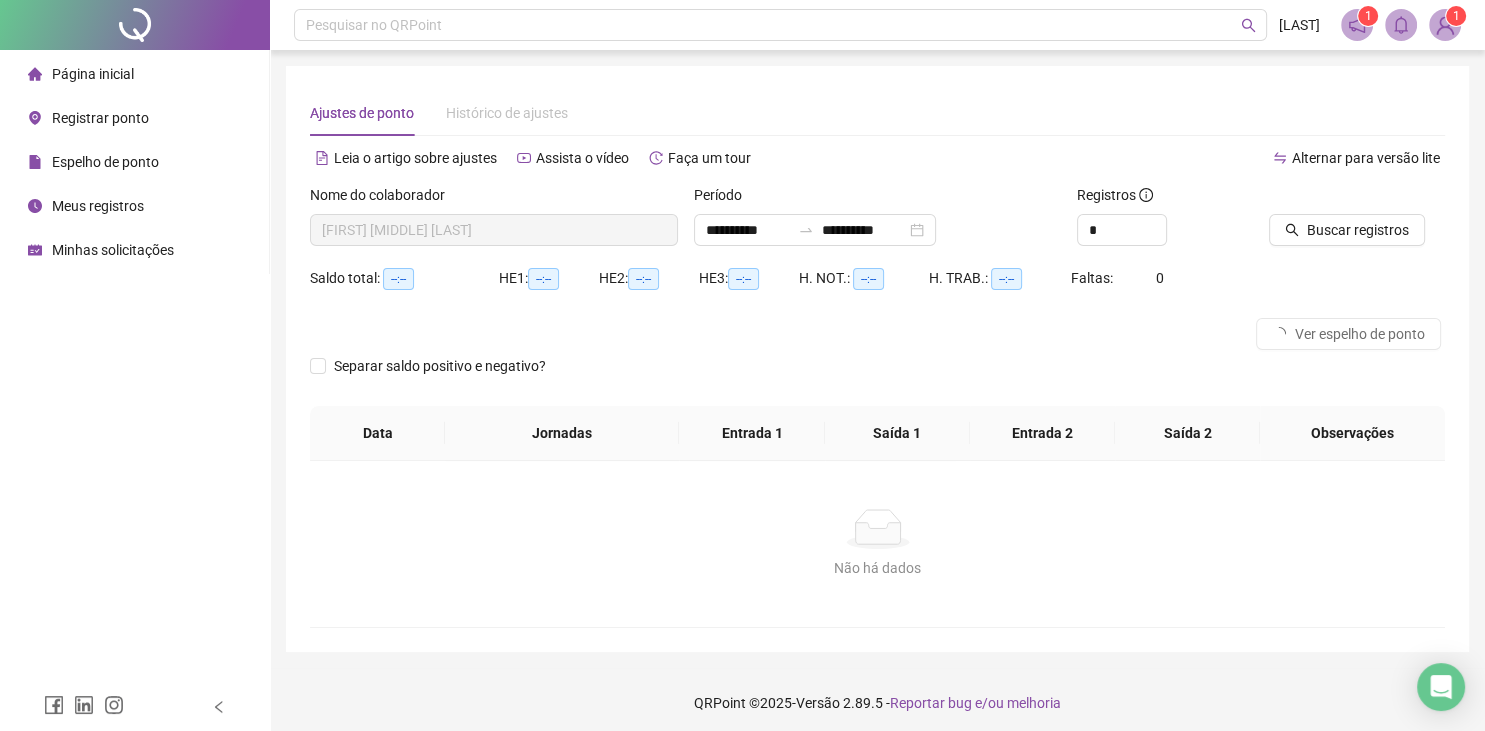 click on "Separar saldo positivo e negativo?" at bounding box center (877, 378) 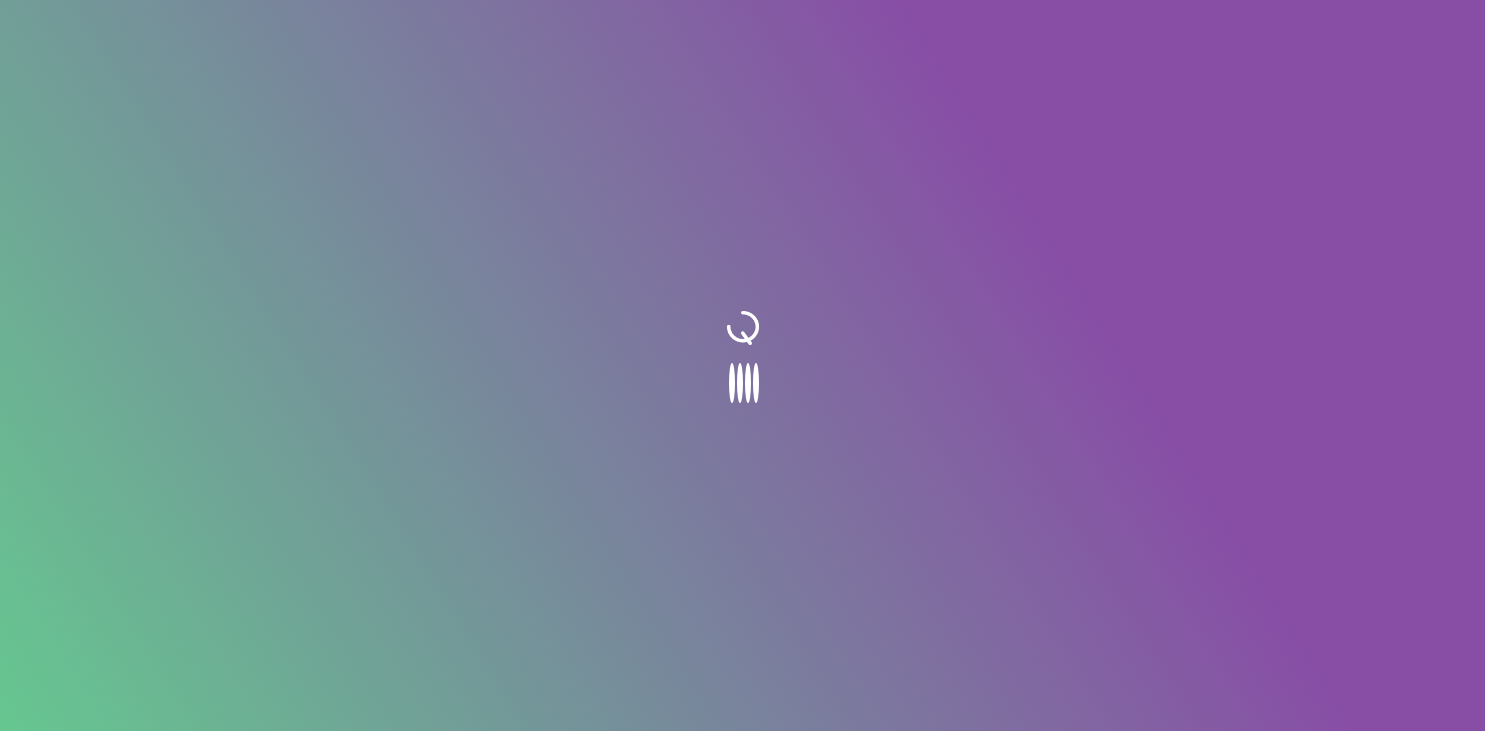 scroll, scrollTop: 0, scrollLeft: 0, axis: both 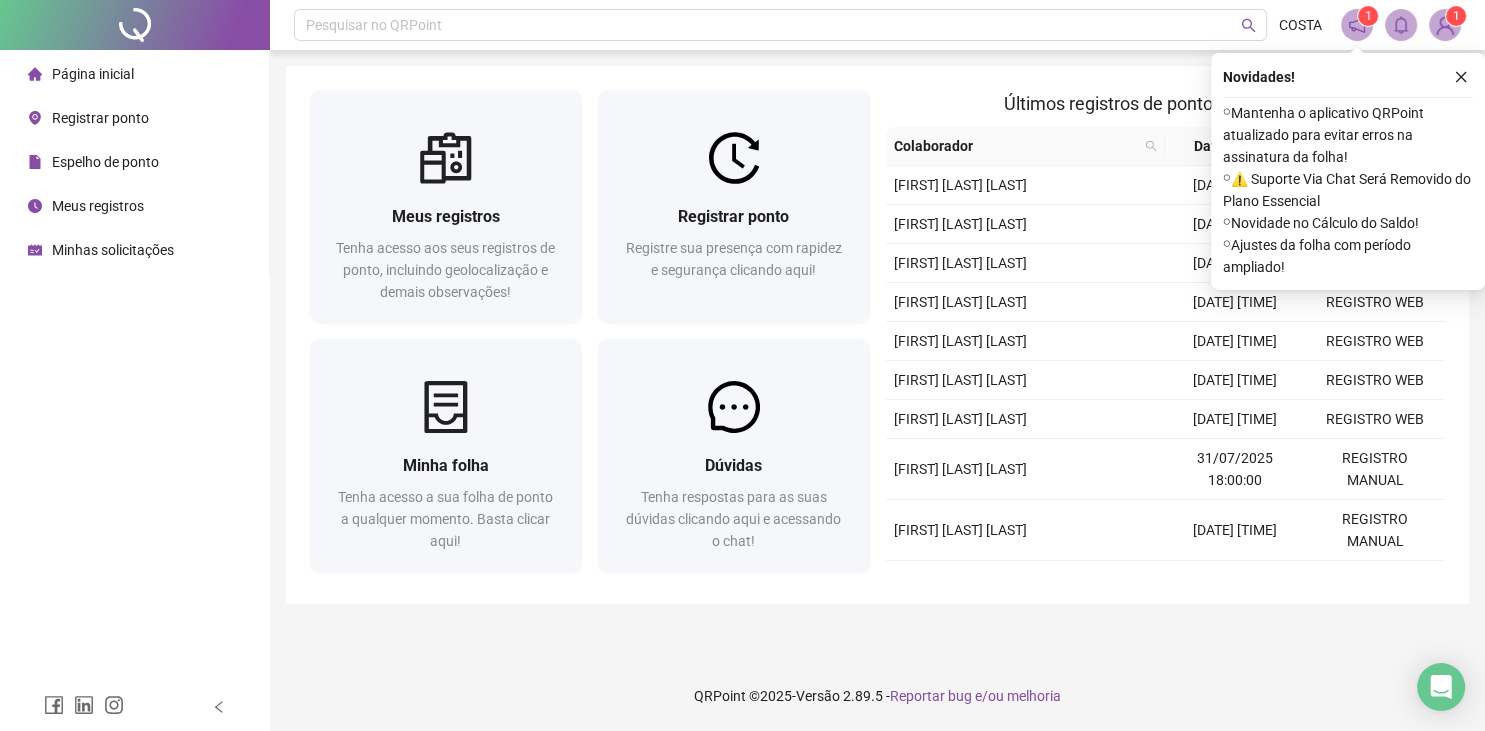 click on "Espelho de ponto" at bounding box center [93, 162] 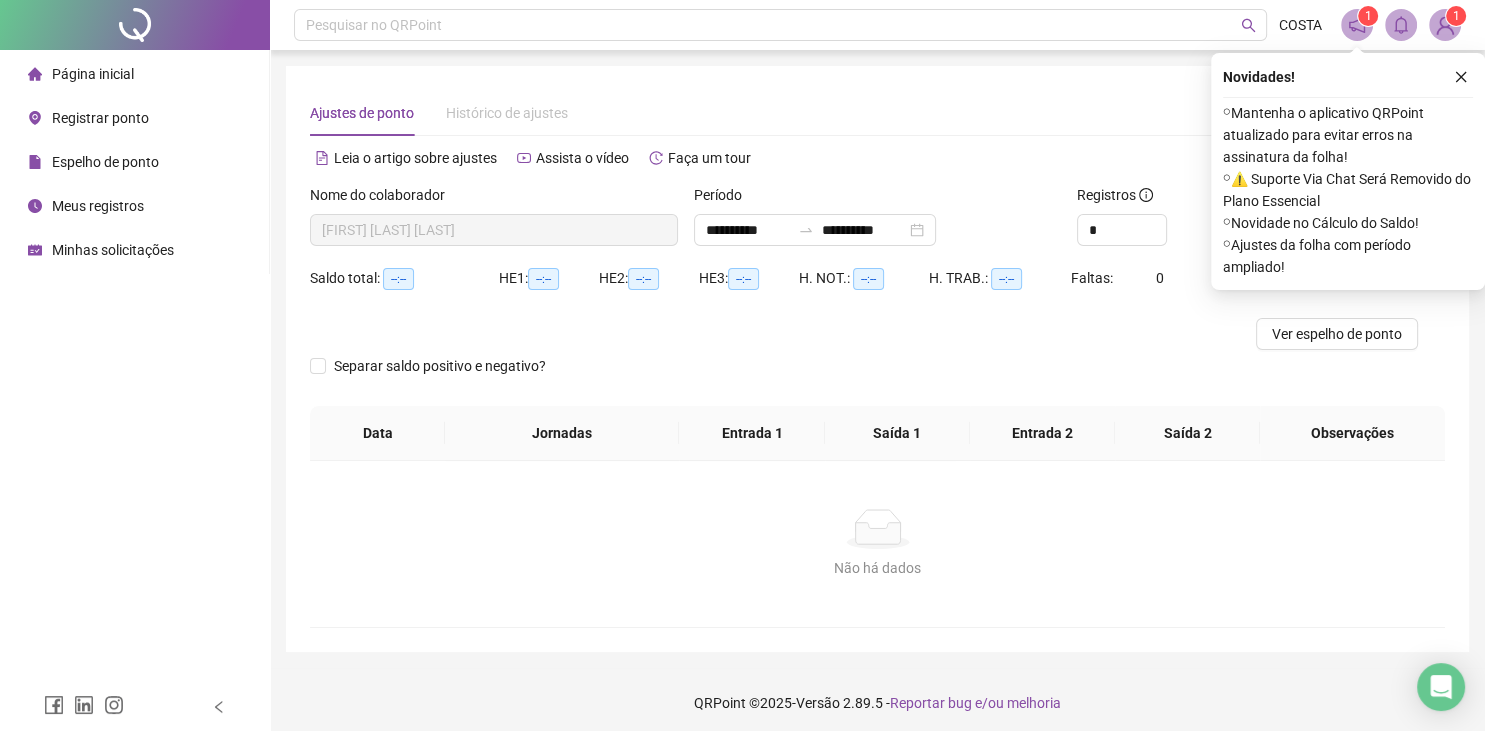 click on "Alternar para versão lite" at bounding box center [1162, 168] 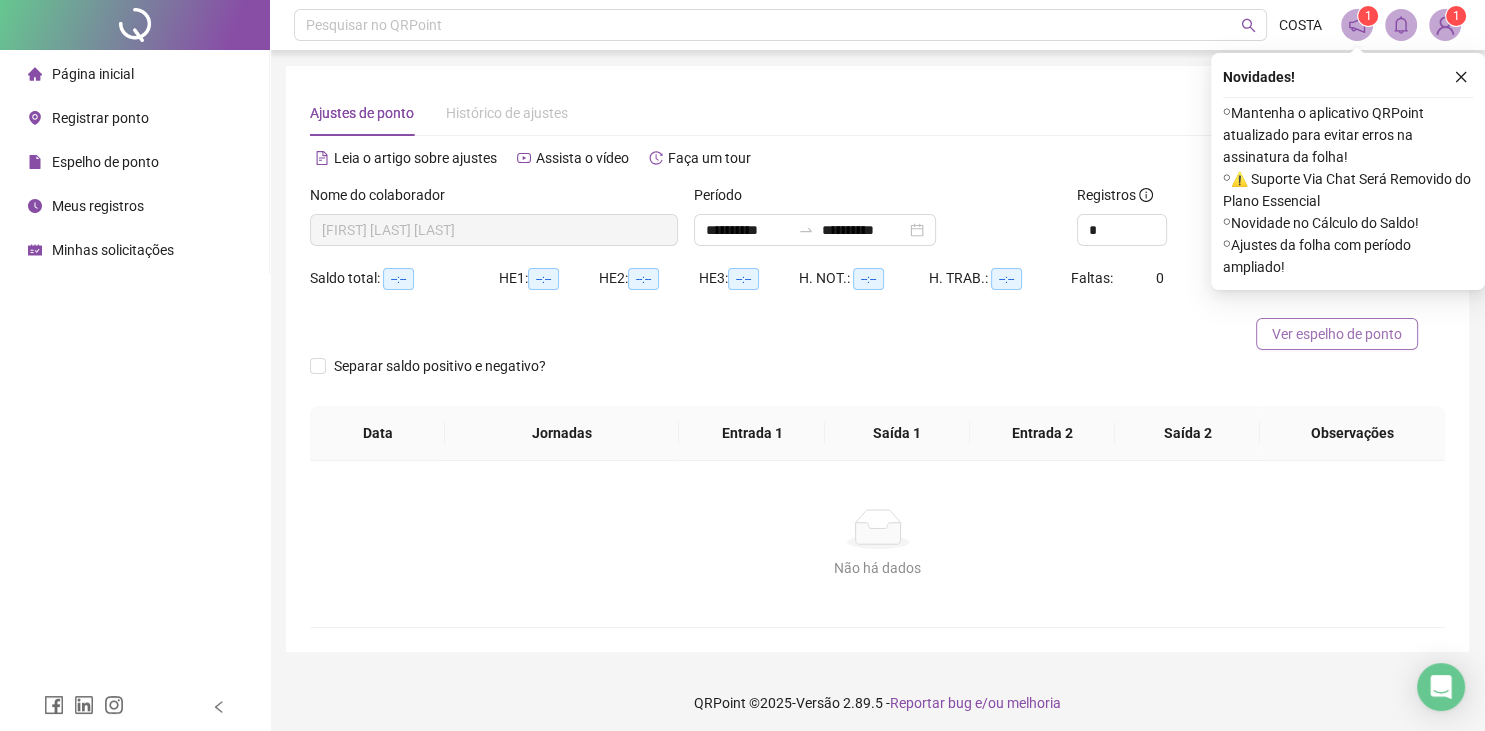 click on "Ver espelho de ponto" at bounding box center [1337, 334] 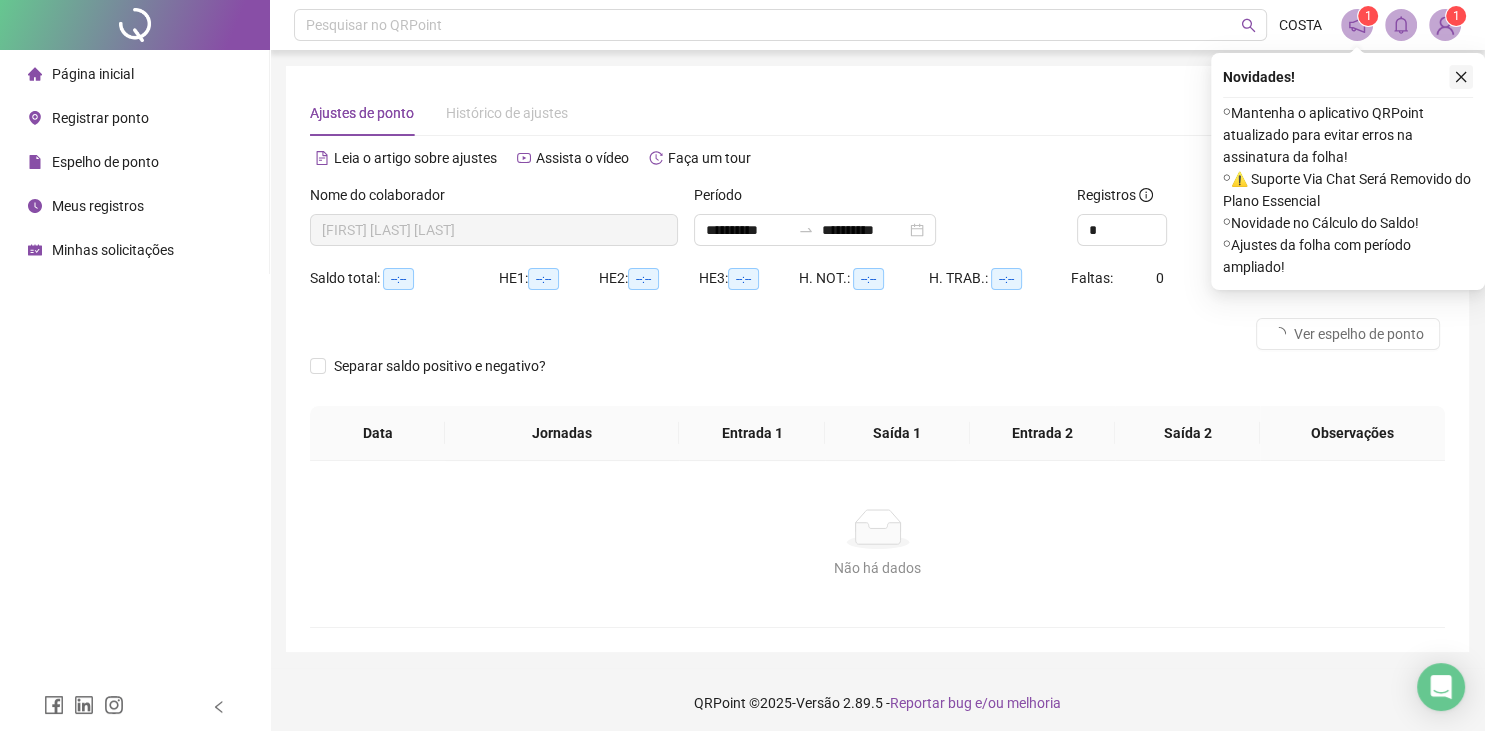 click 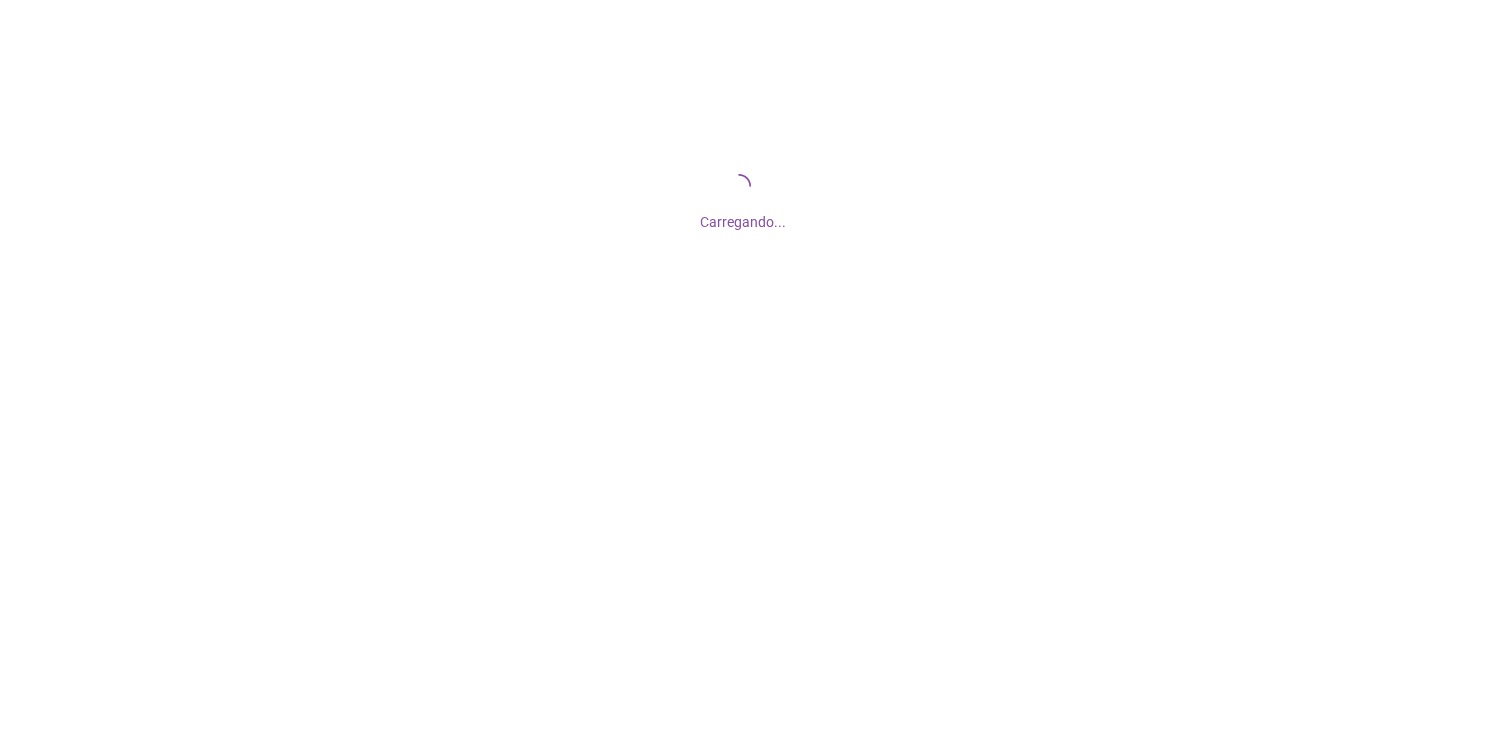 scroll, scrollTop: 0, scrollLeft: 0, axis: both 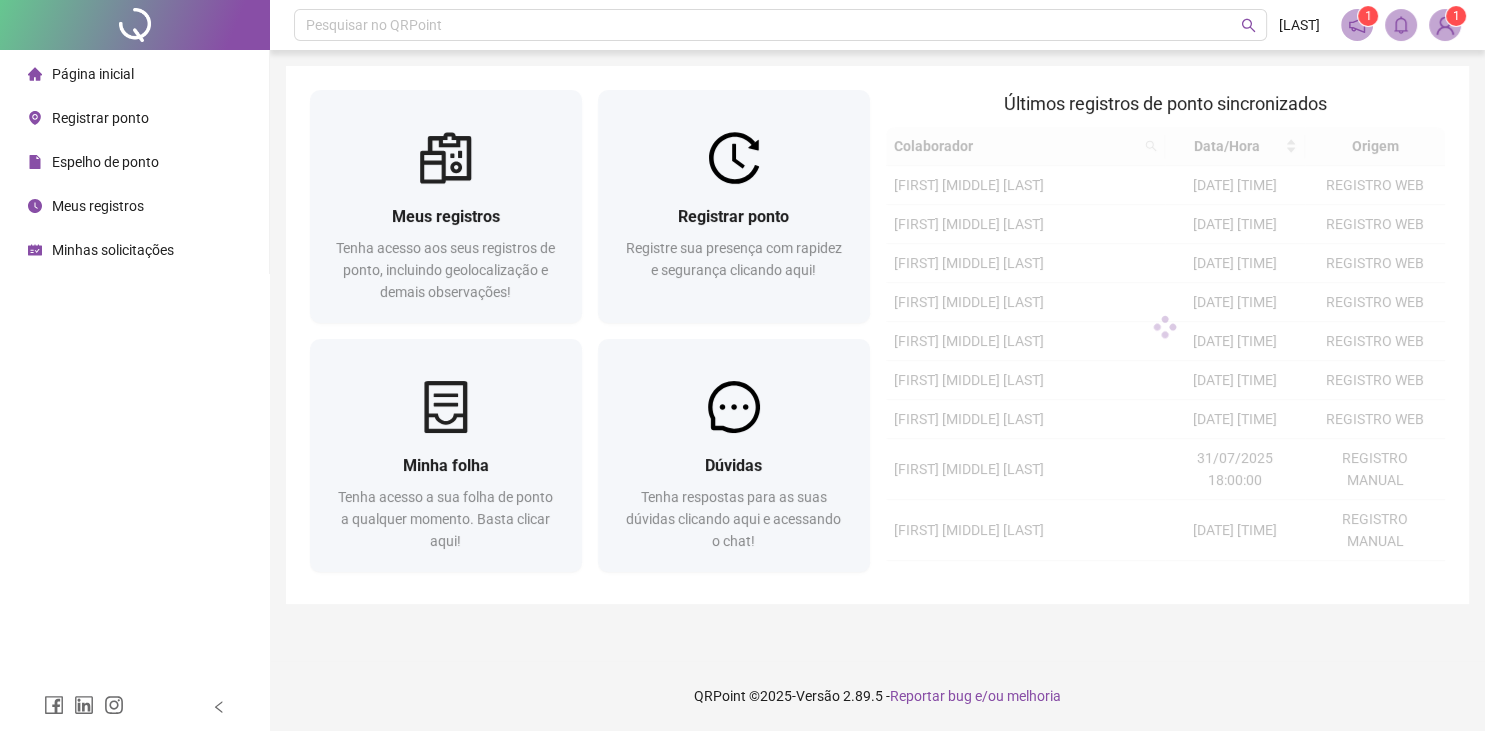 click on "Espelho de ponto" at bounding box center [105, 162] 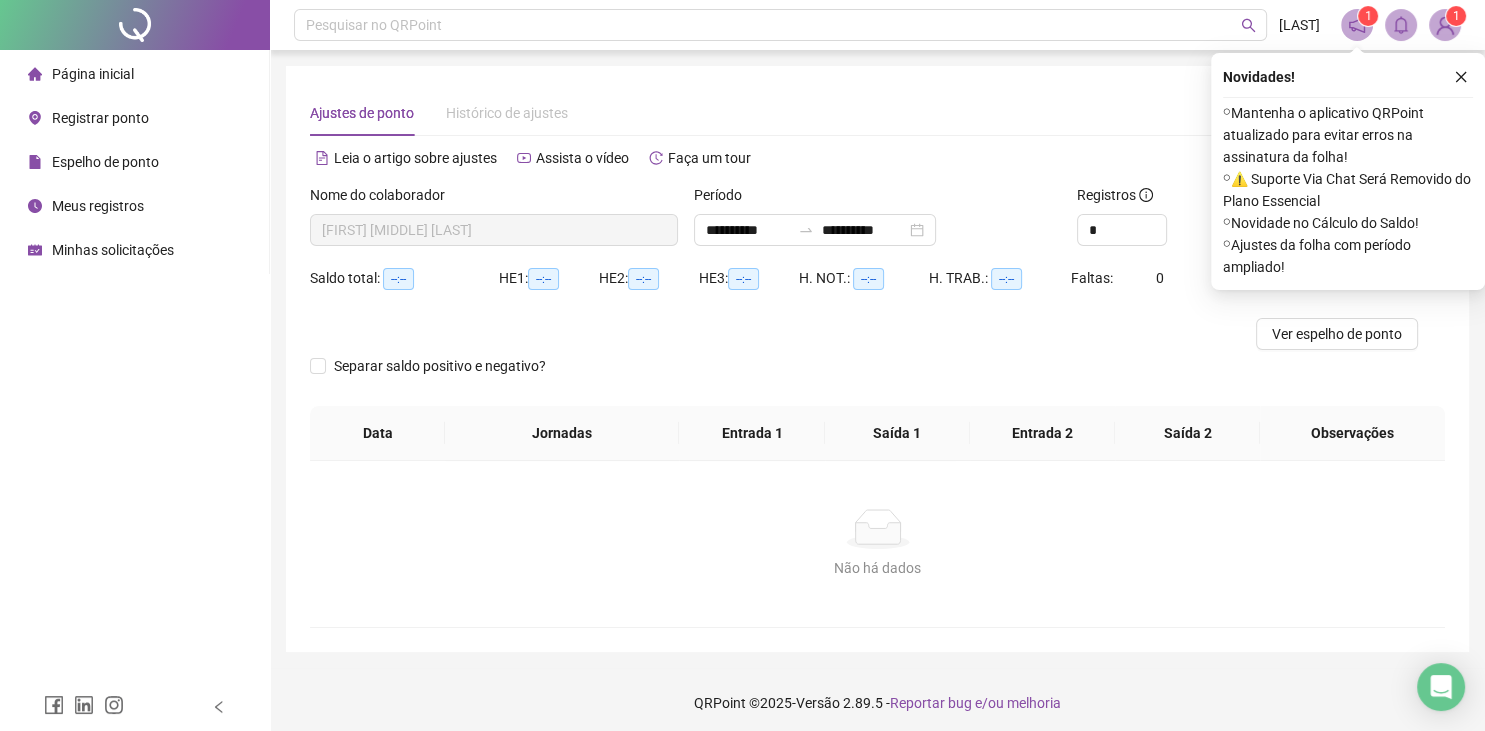 click on "Alternar para versão lite" at bounding box center (1162, 158) 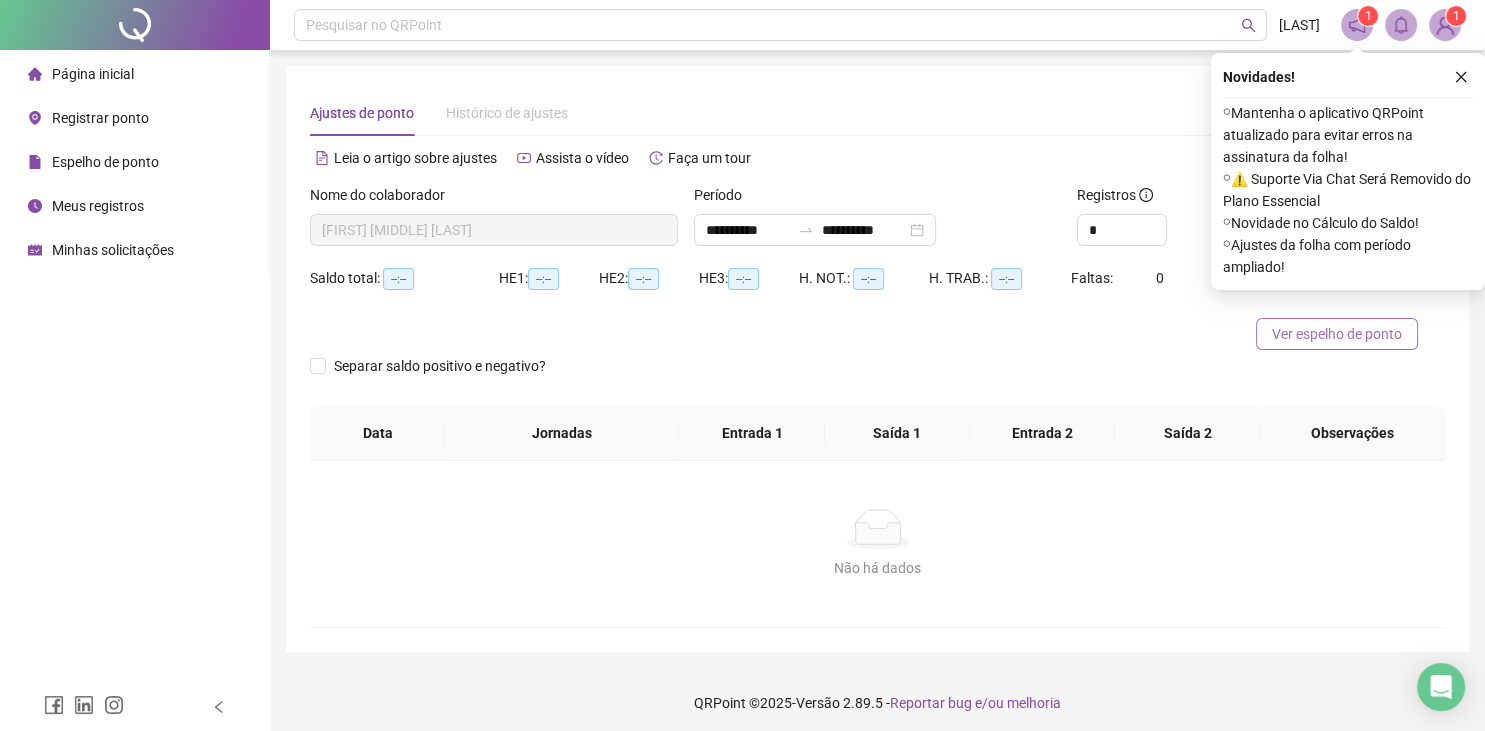 click on "Ver espelho de ponto" at bounding box center [1337, 334] 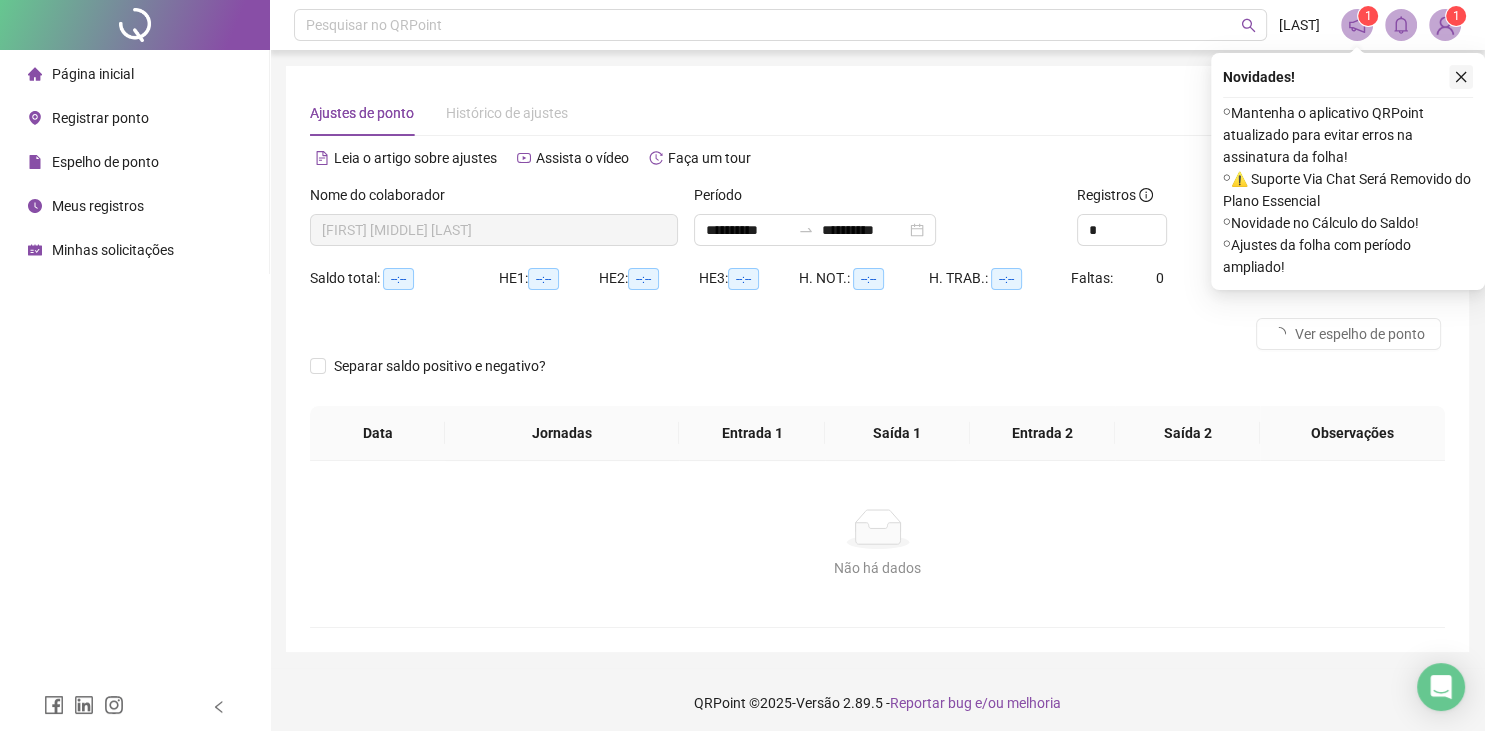 click 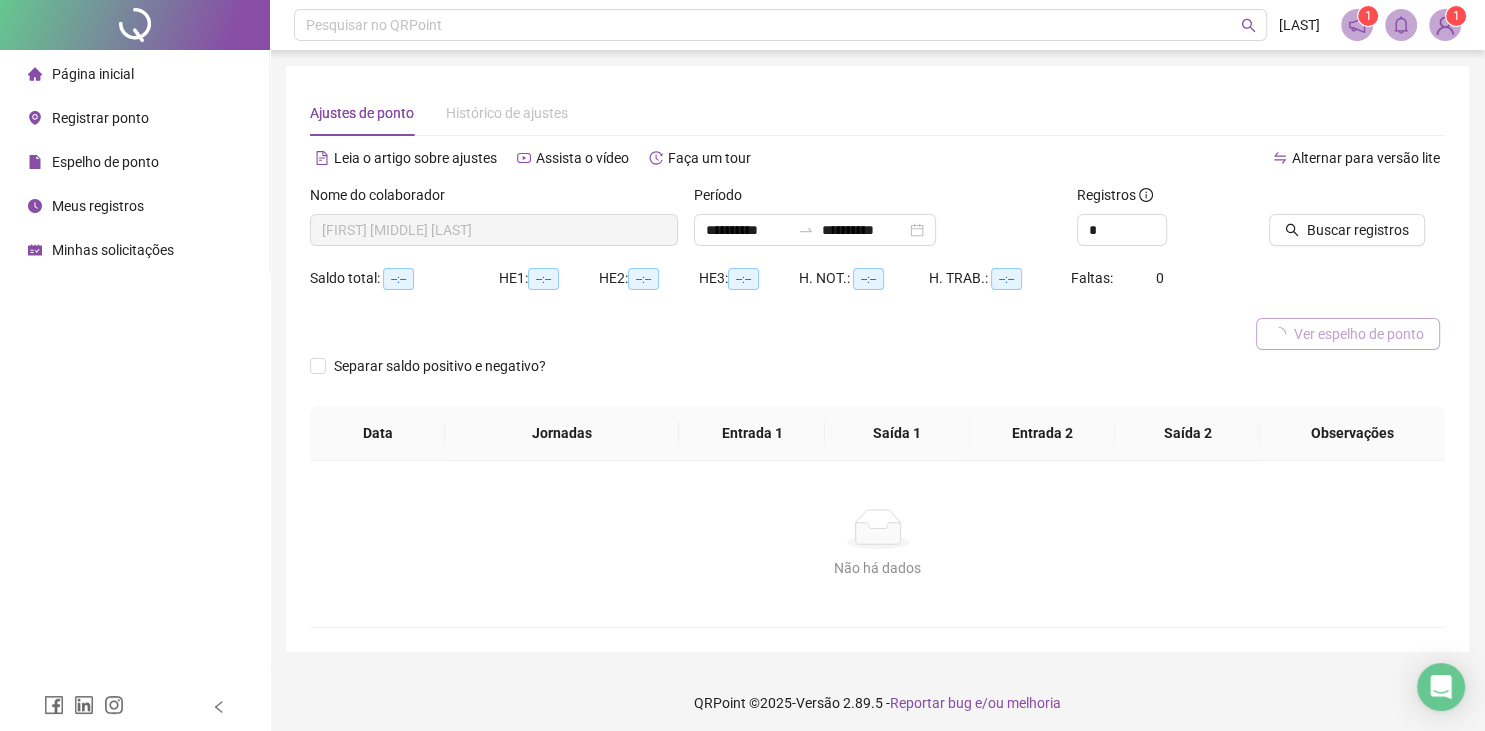 click on "Ver espelho de ponto" at bounding box center (1359, 334) 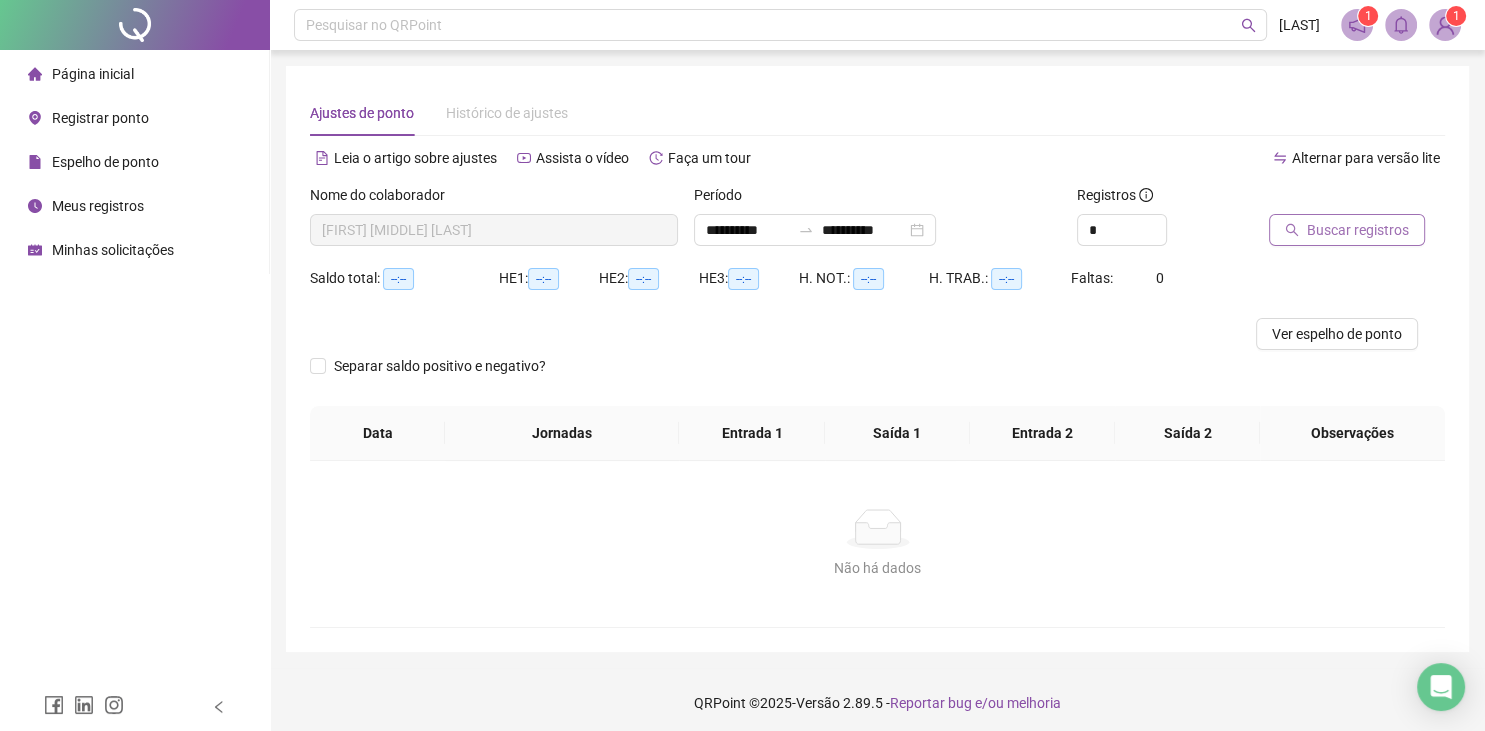 click on "Buscar registros" at bounding box center [1358, 230] 